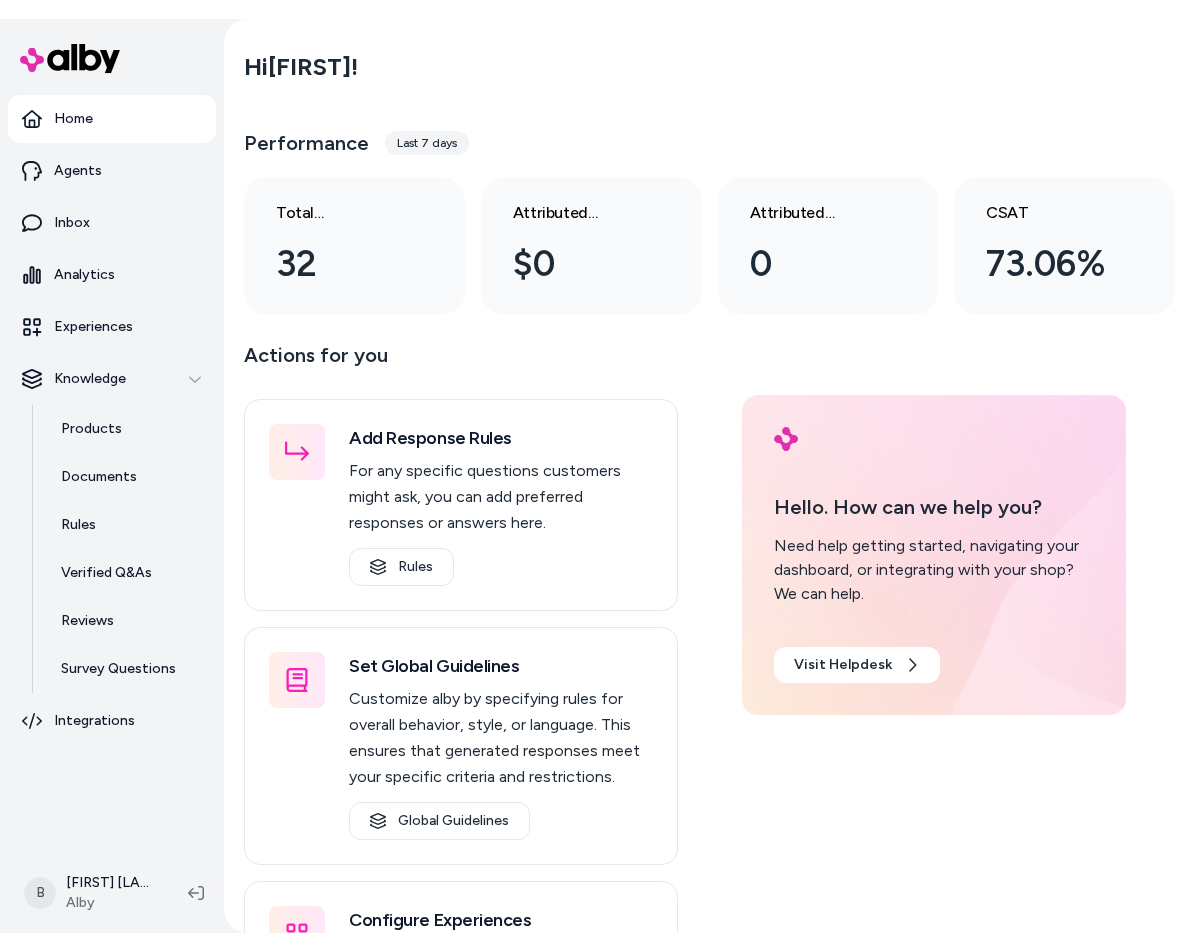 scroll, scrollTop: 0, scrollLeft: 0, axis: both 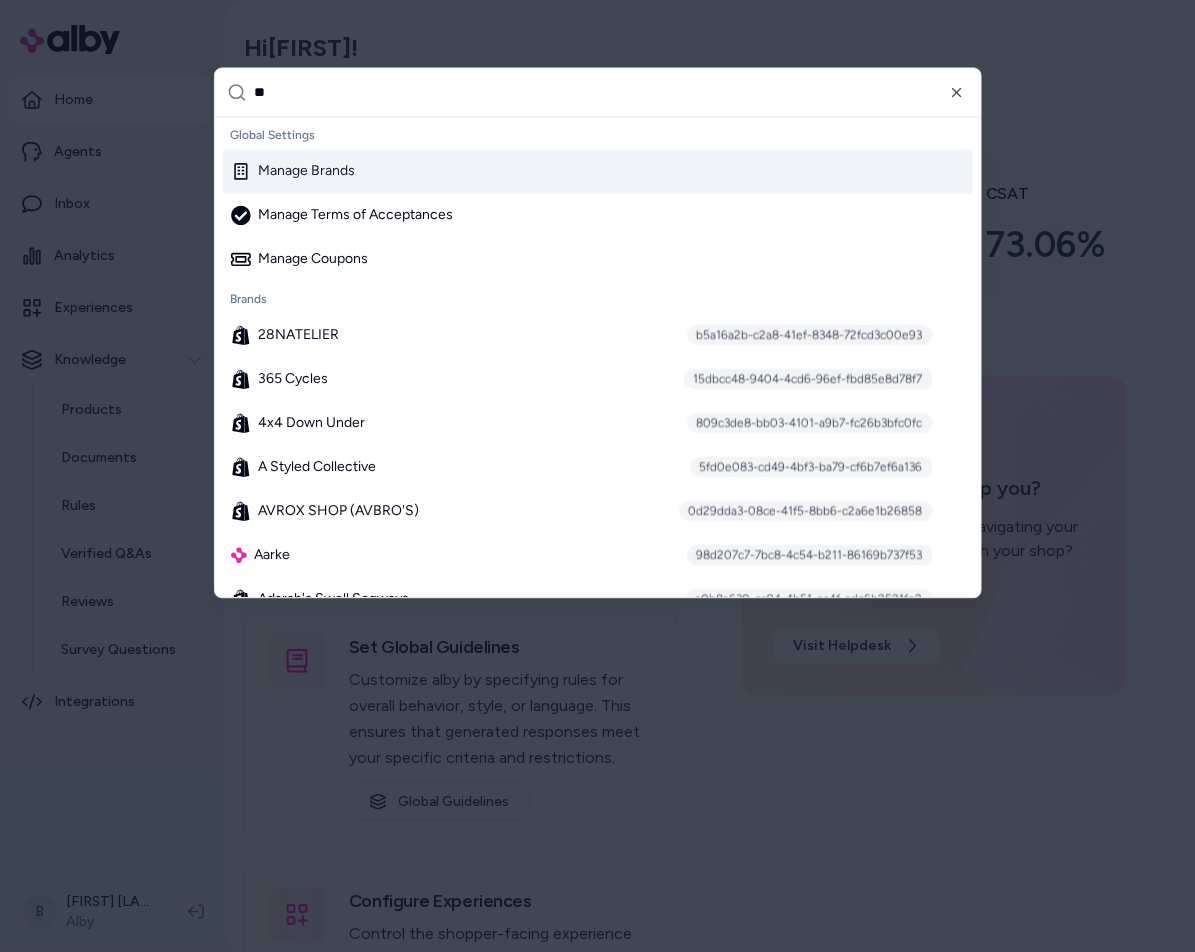 type on "***" 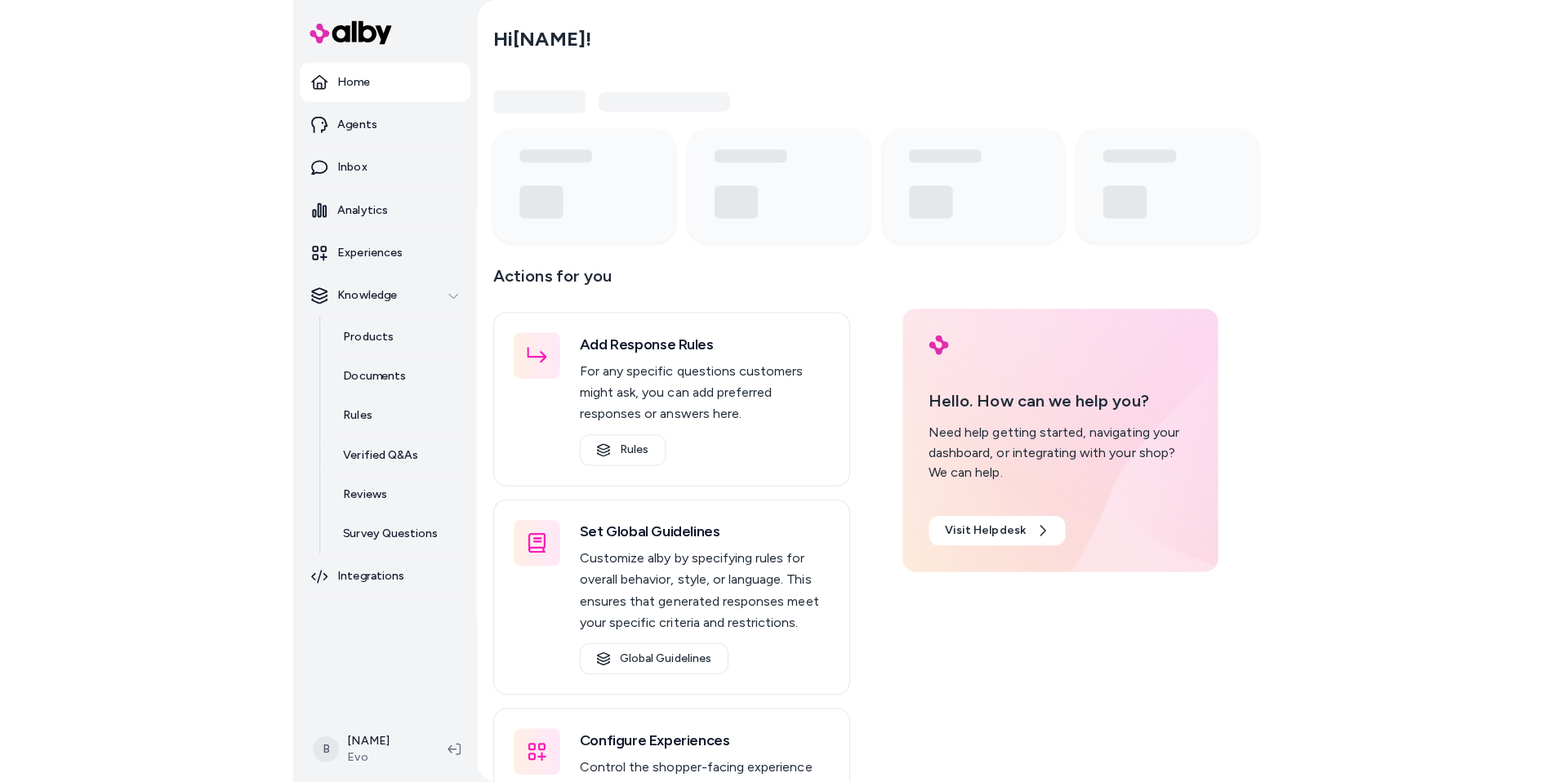 scroll, scrollTop: 0, scrollLeft: 0, axis: both 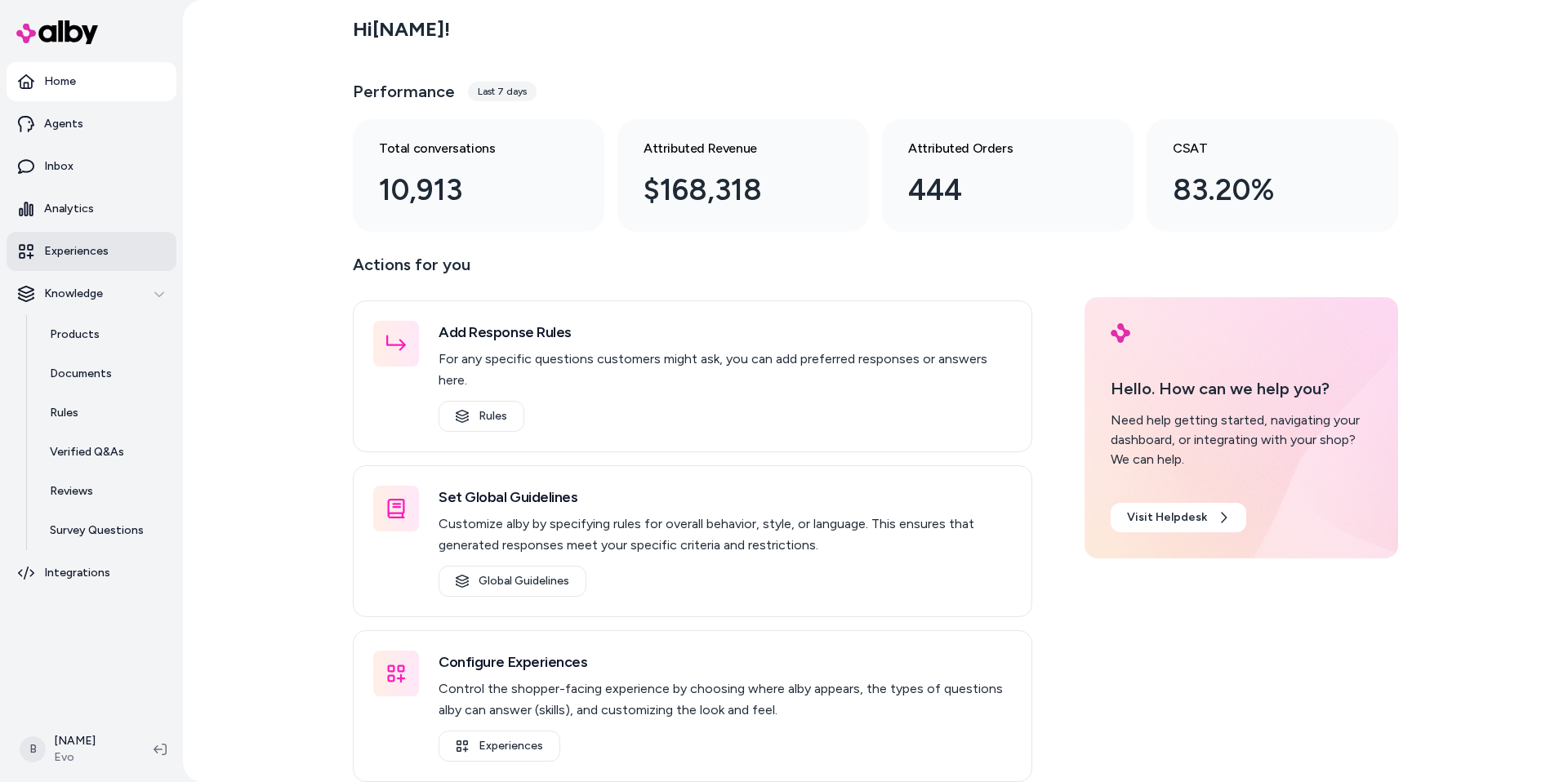 click on "Experiences" at bounding box center [76, 251] 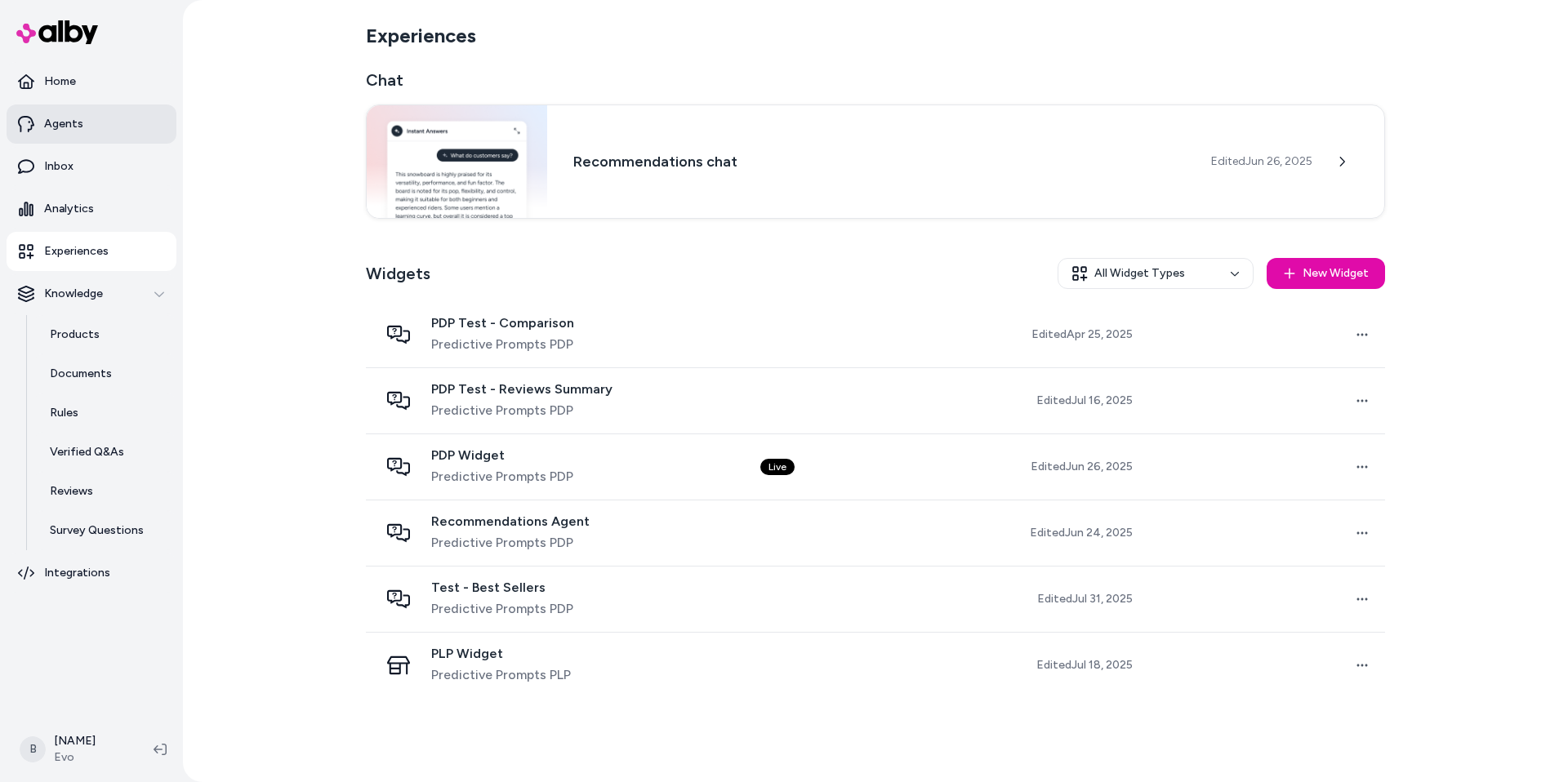 click on "Agents" at bounding box center (91, 124) 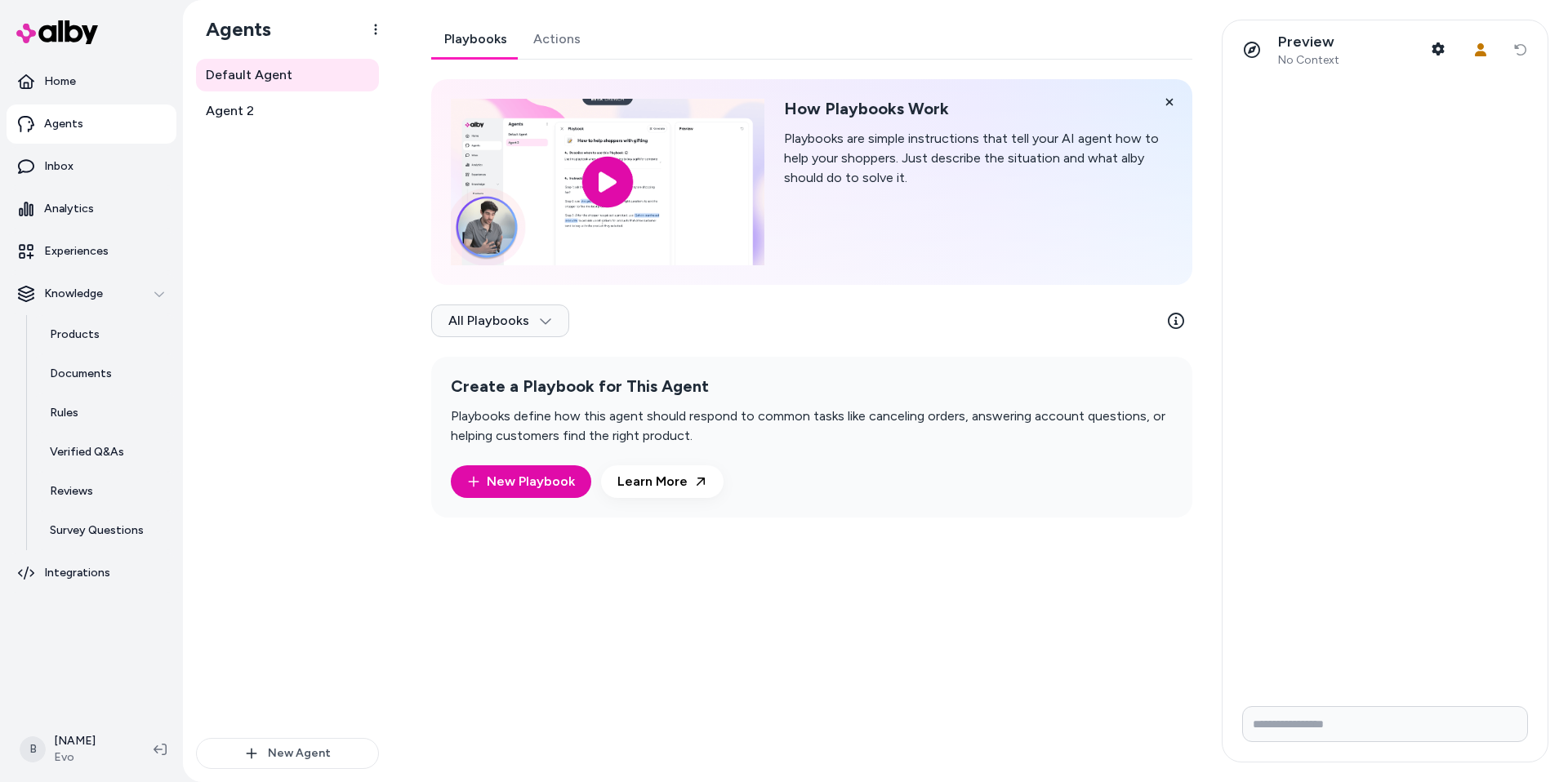 click at bounding box center (1385, 724) 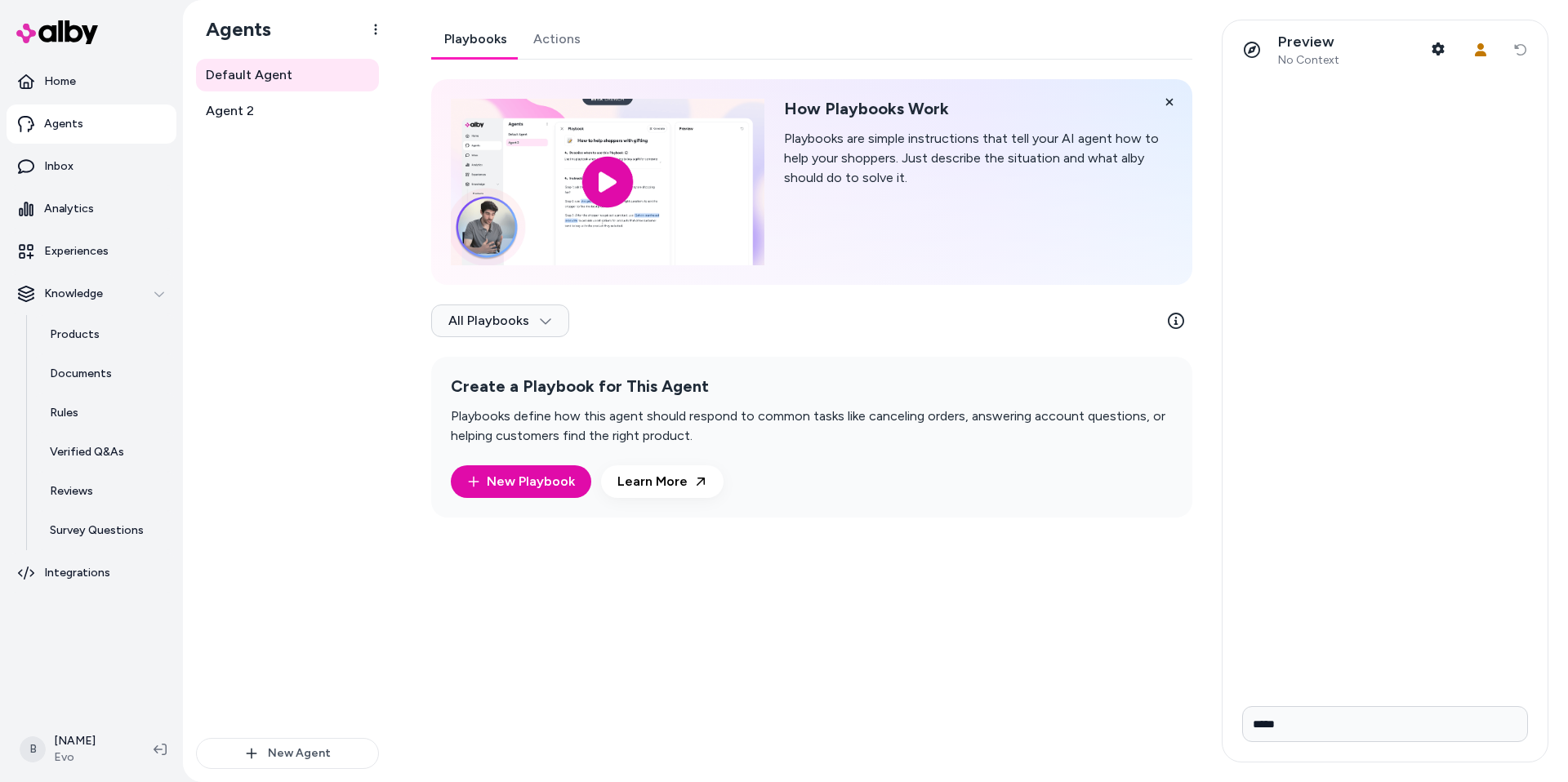 type on "*****" 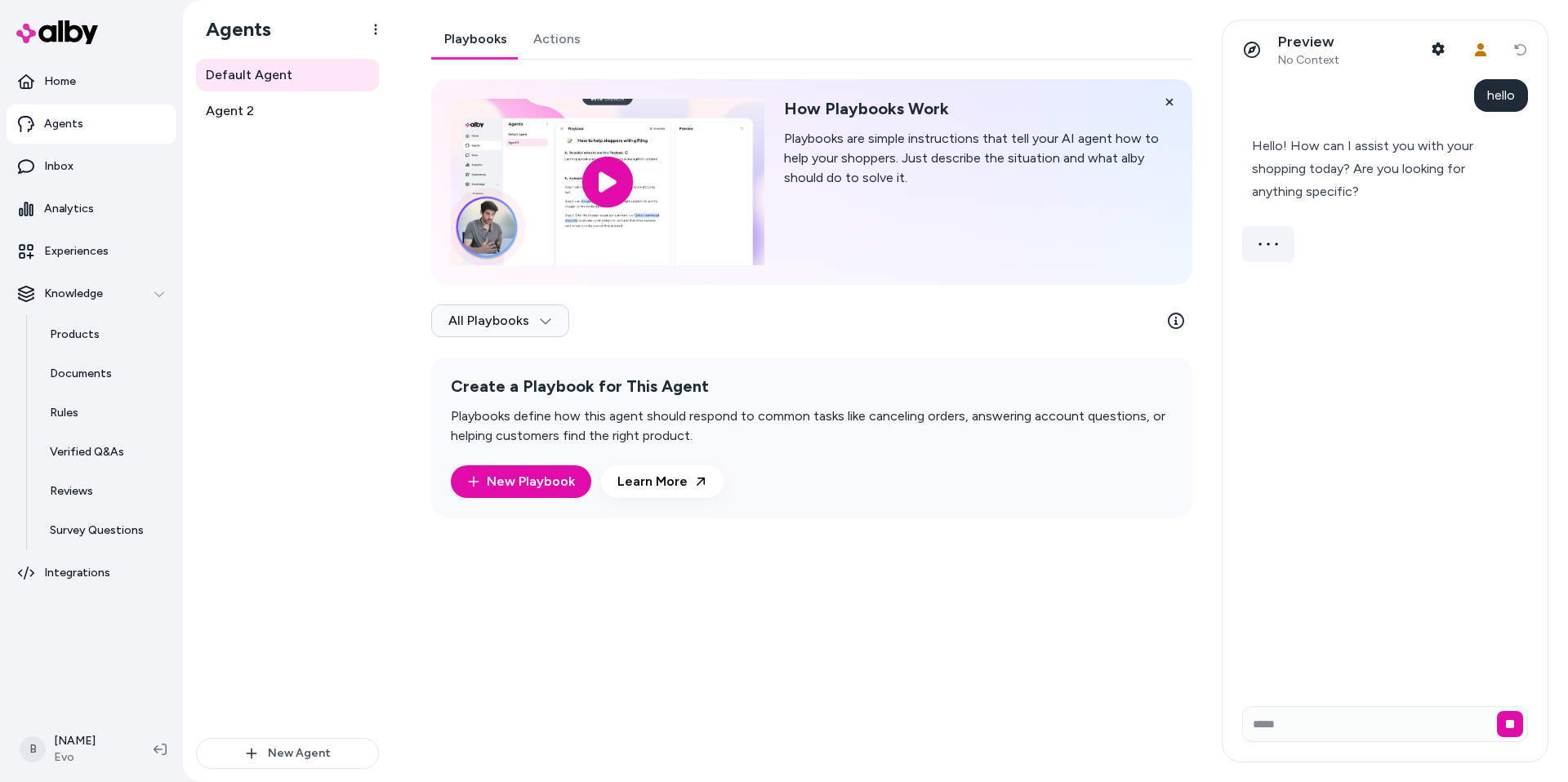 type 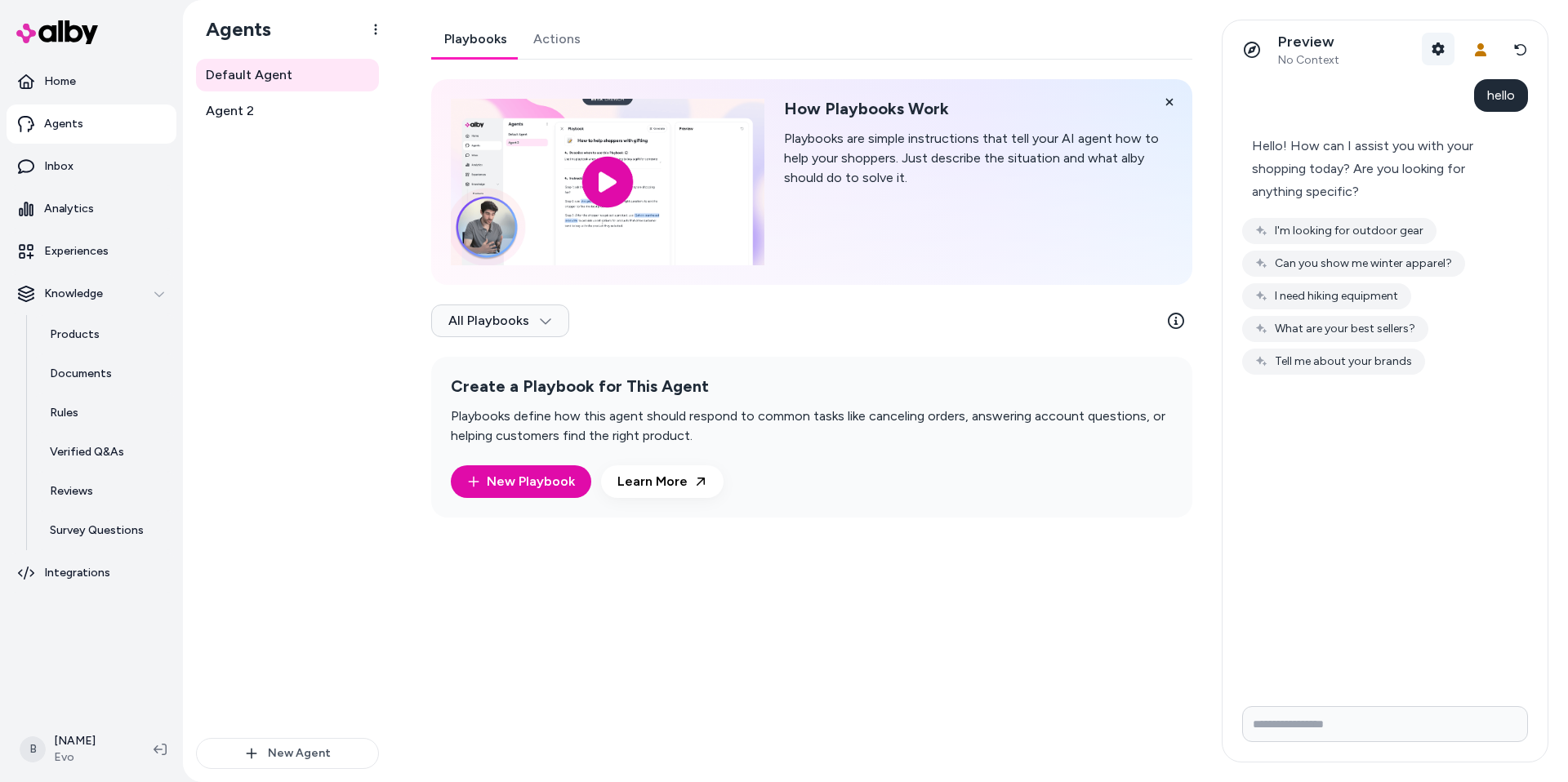 click 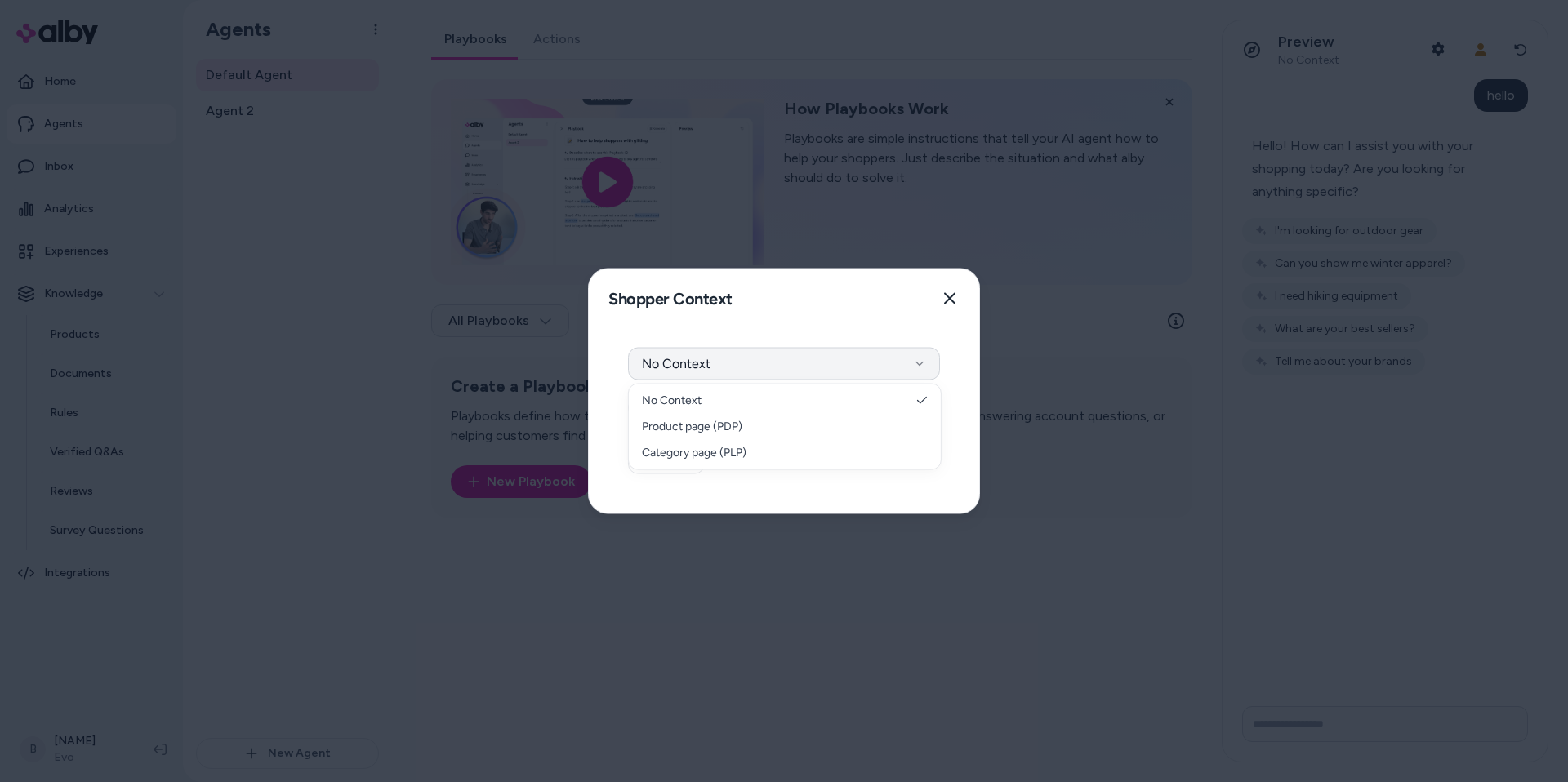 click on "No Context" at bounding box center (784, 364) 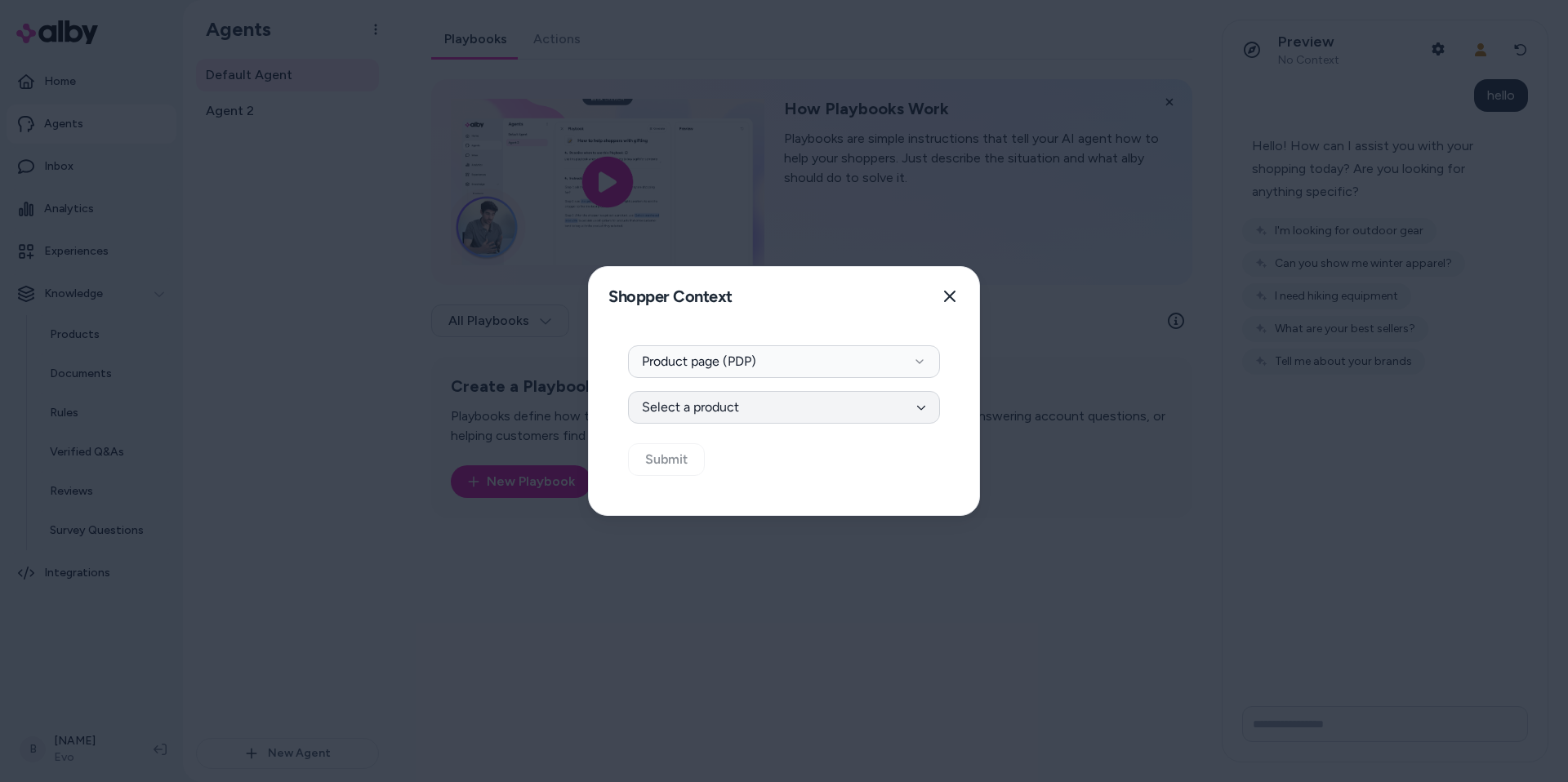 click on "Select a product" at bounding box center (784, 407) 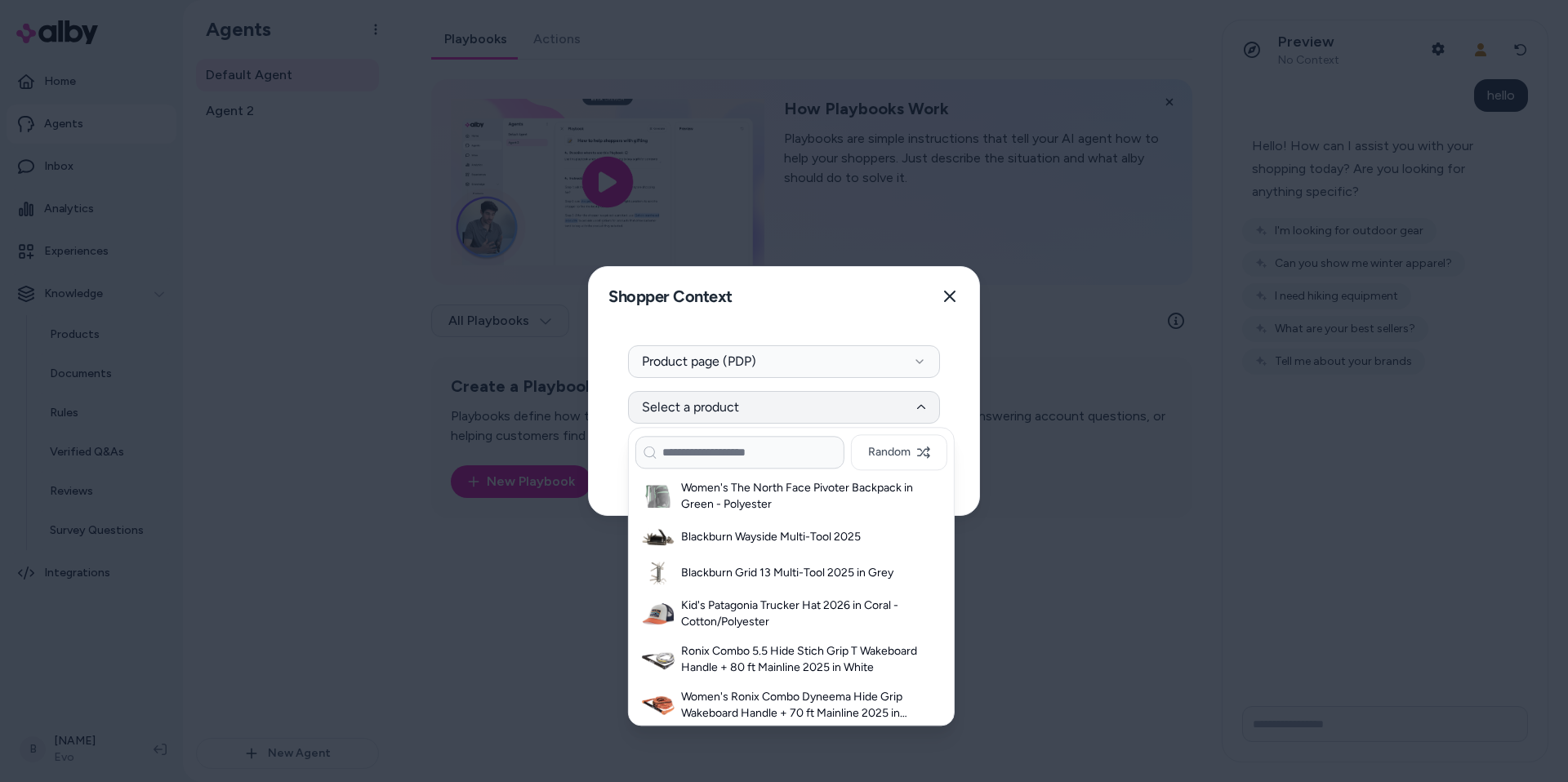click on "Select a product" at bounding box center [784, 407] 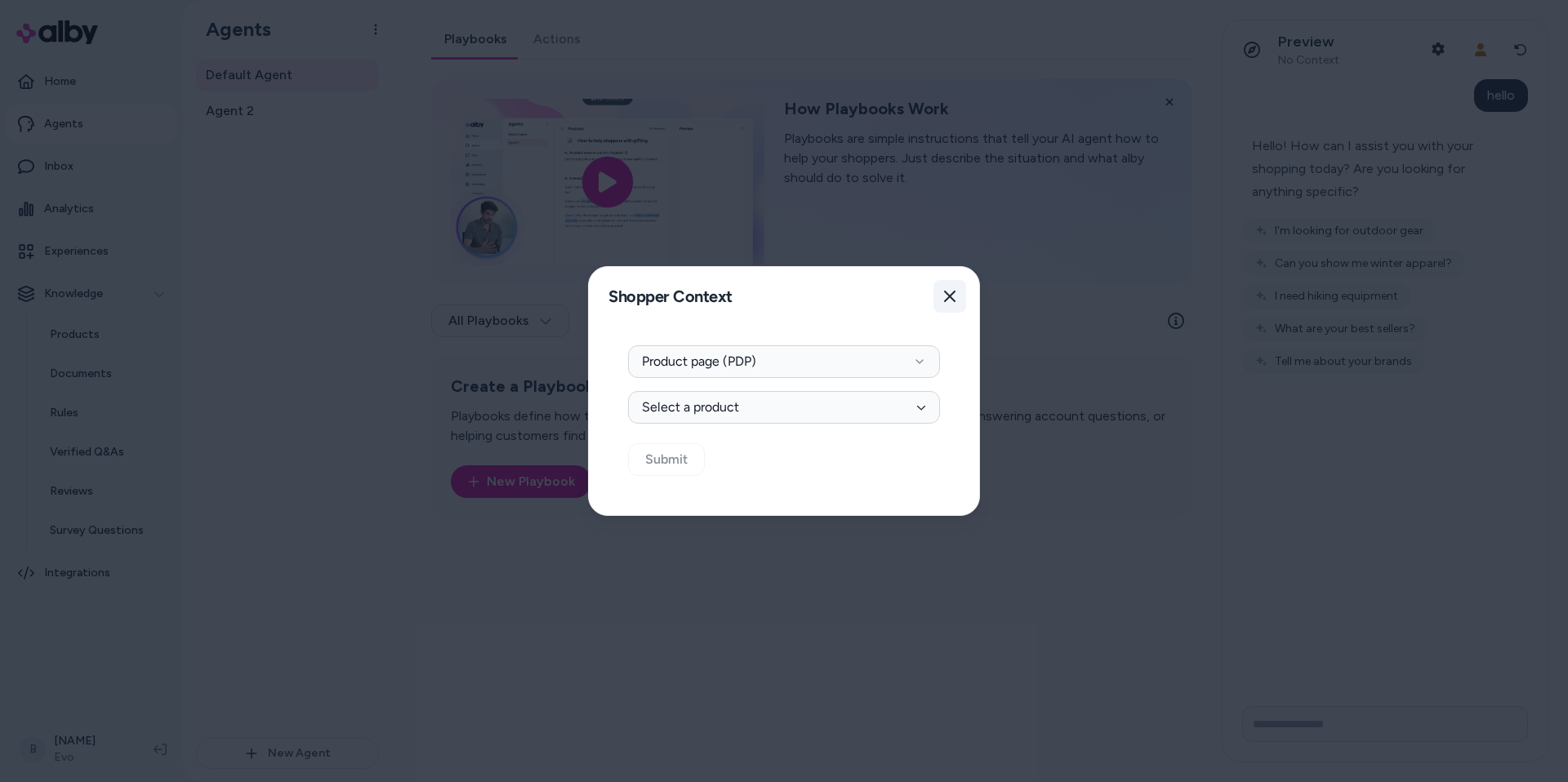 click on "Close" at bounding box center (950, 296) 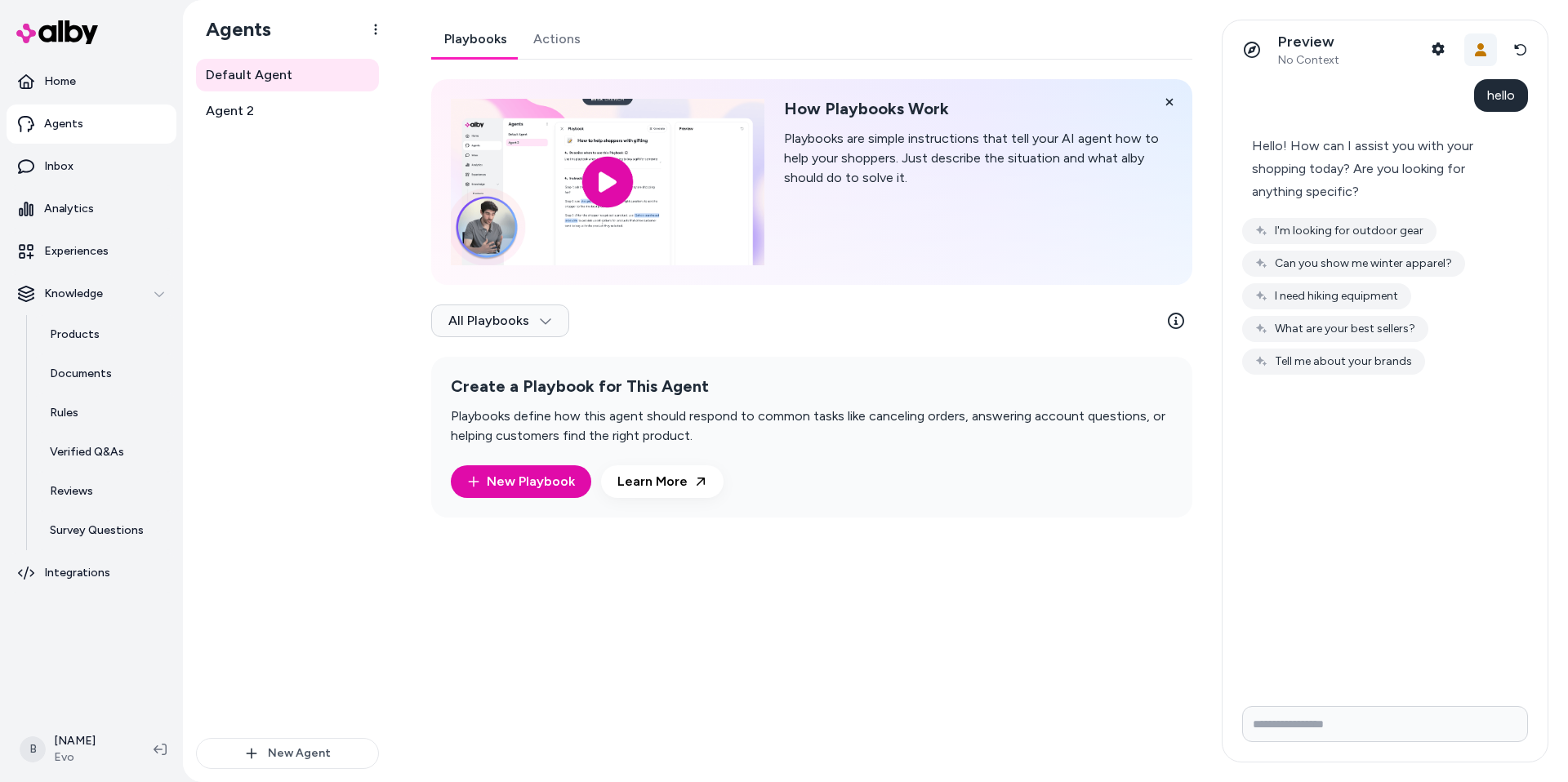 click 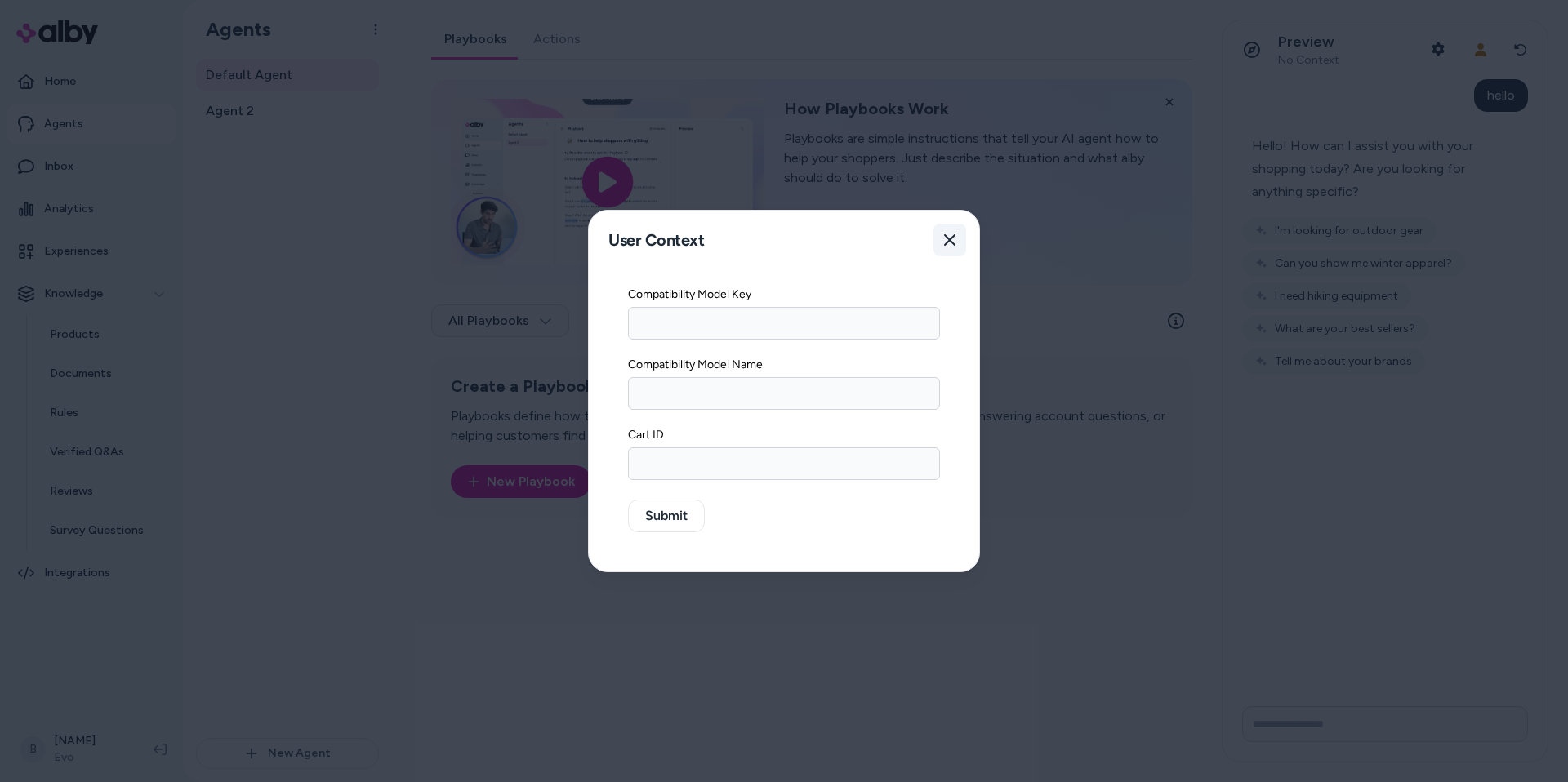 click 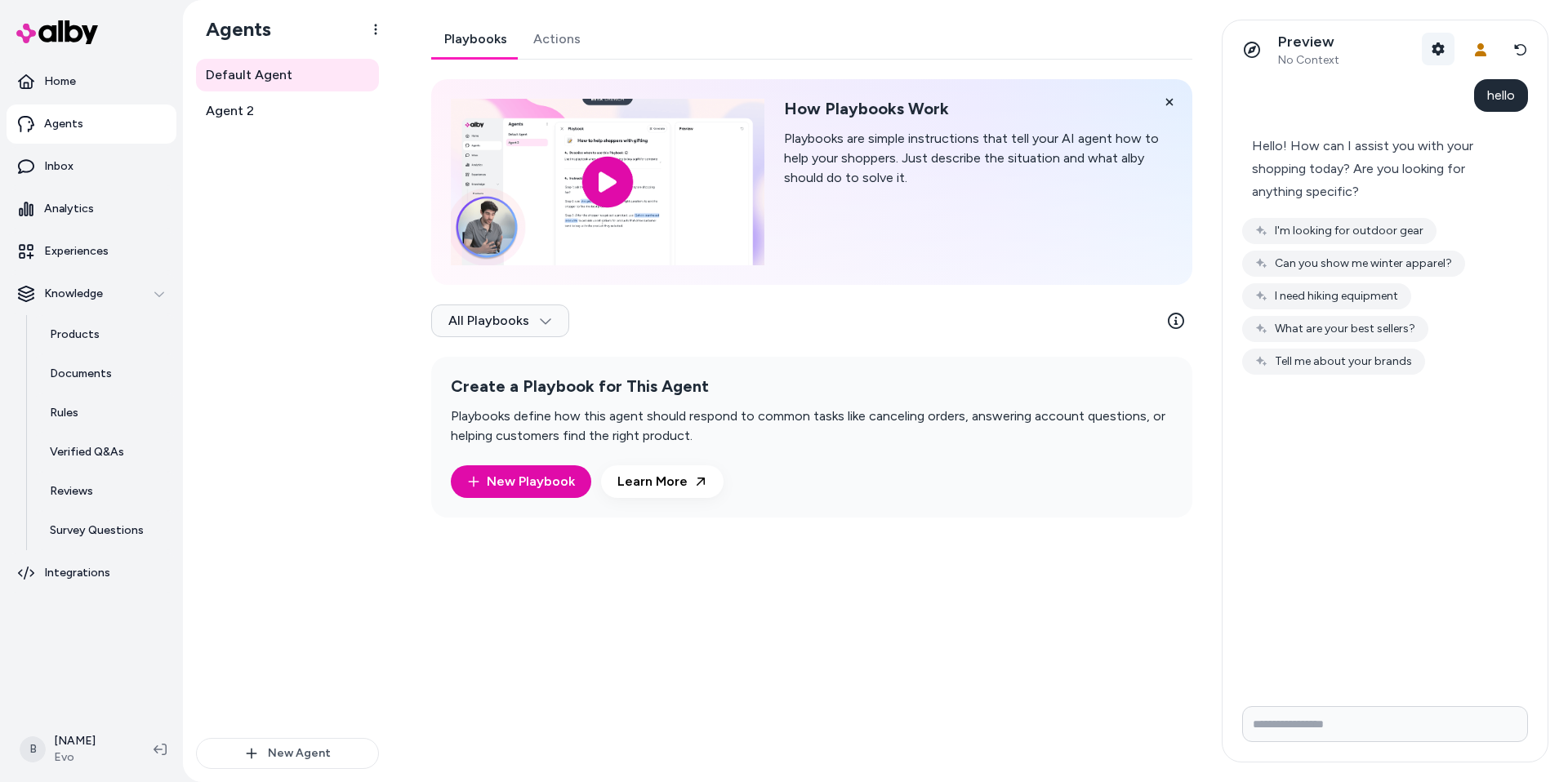 click on "Shopper Context" at bounding box center (1438, 49) 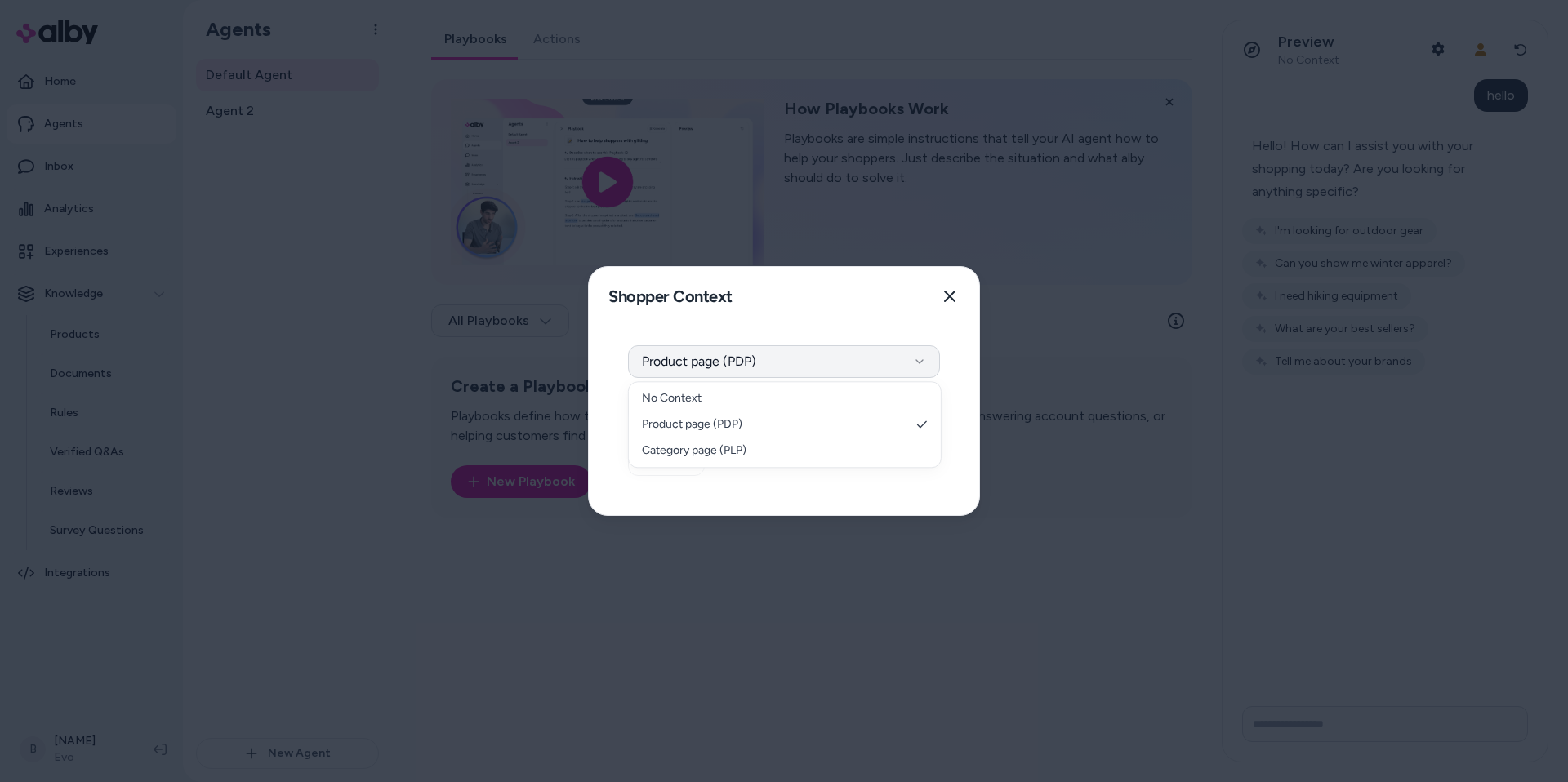 click on "Product page (PDP)" at bounding box center [784, 362] 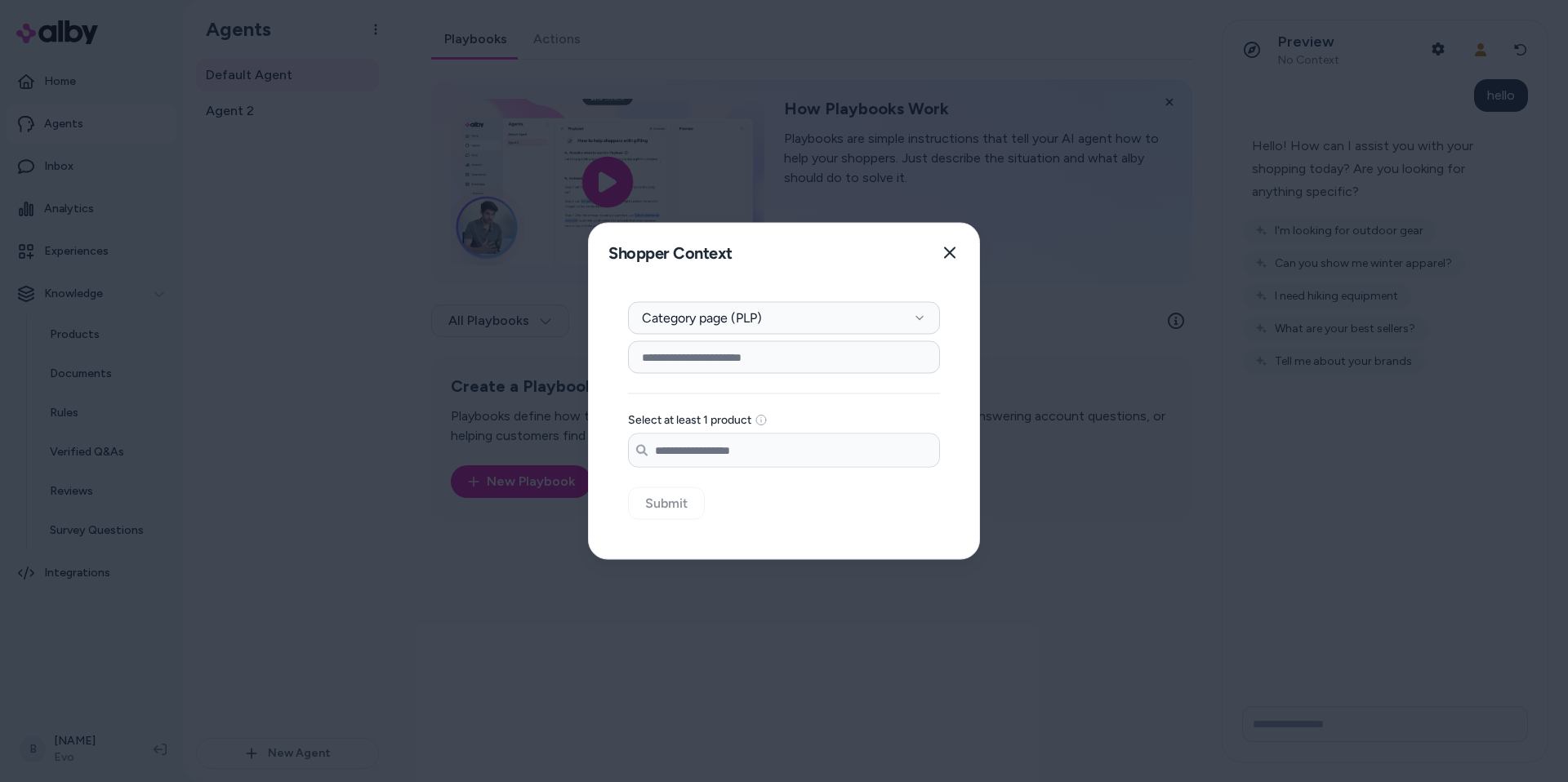 click at bounding box center (784, 358) 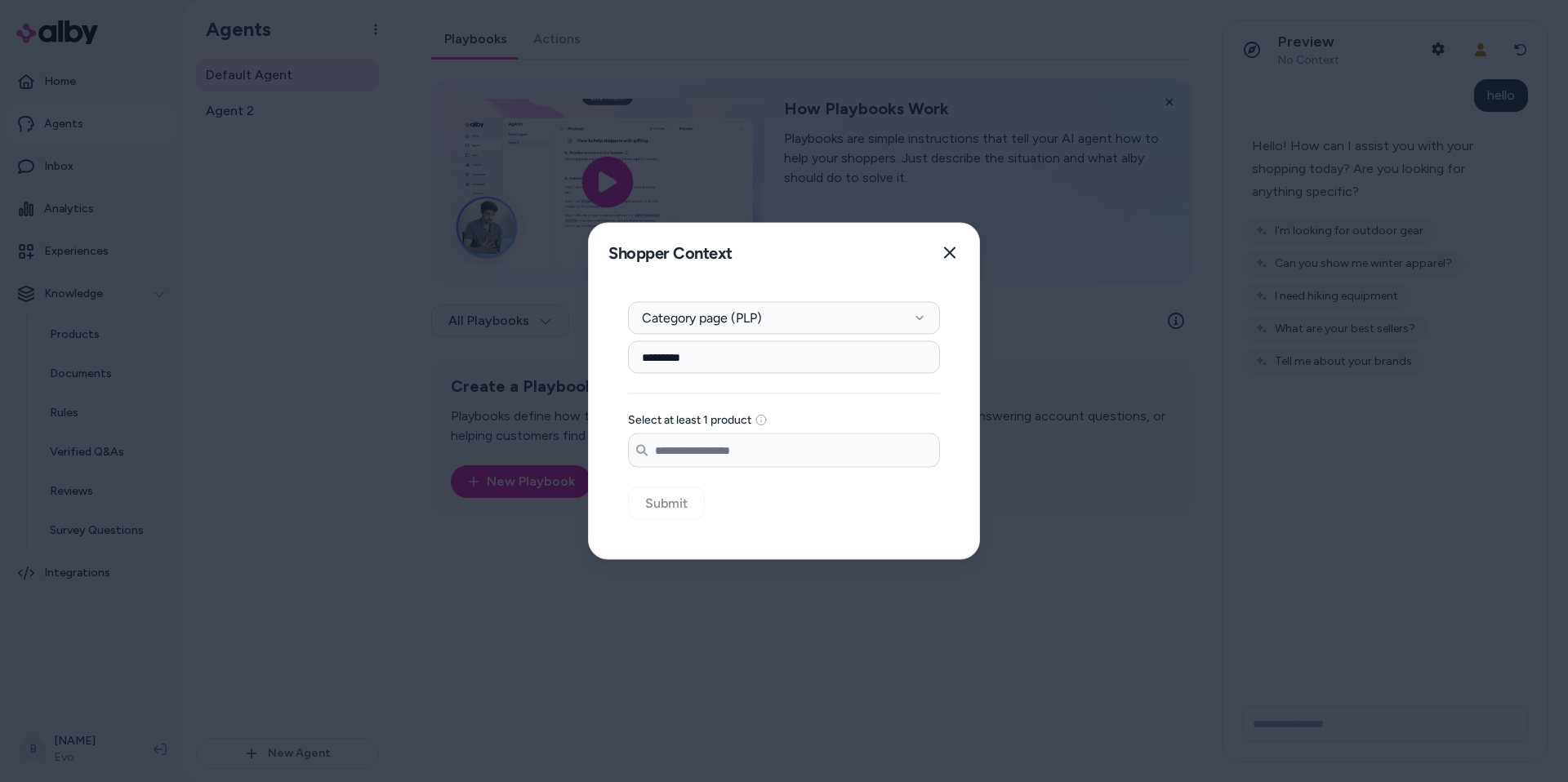 type on "*********" 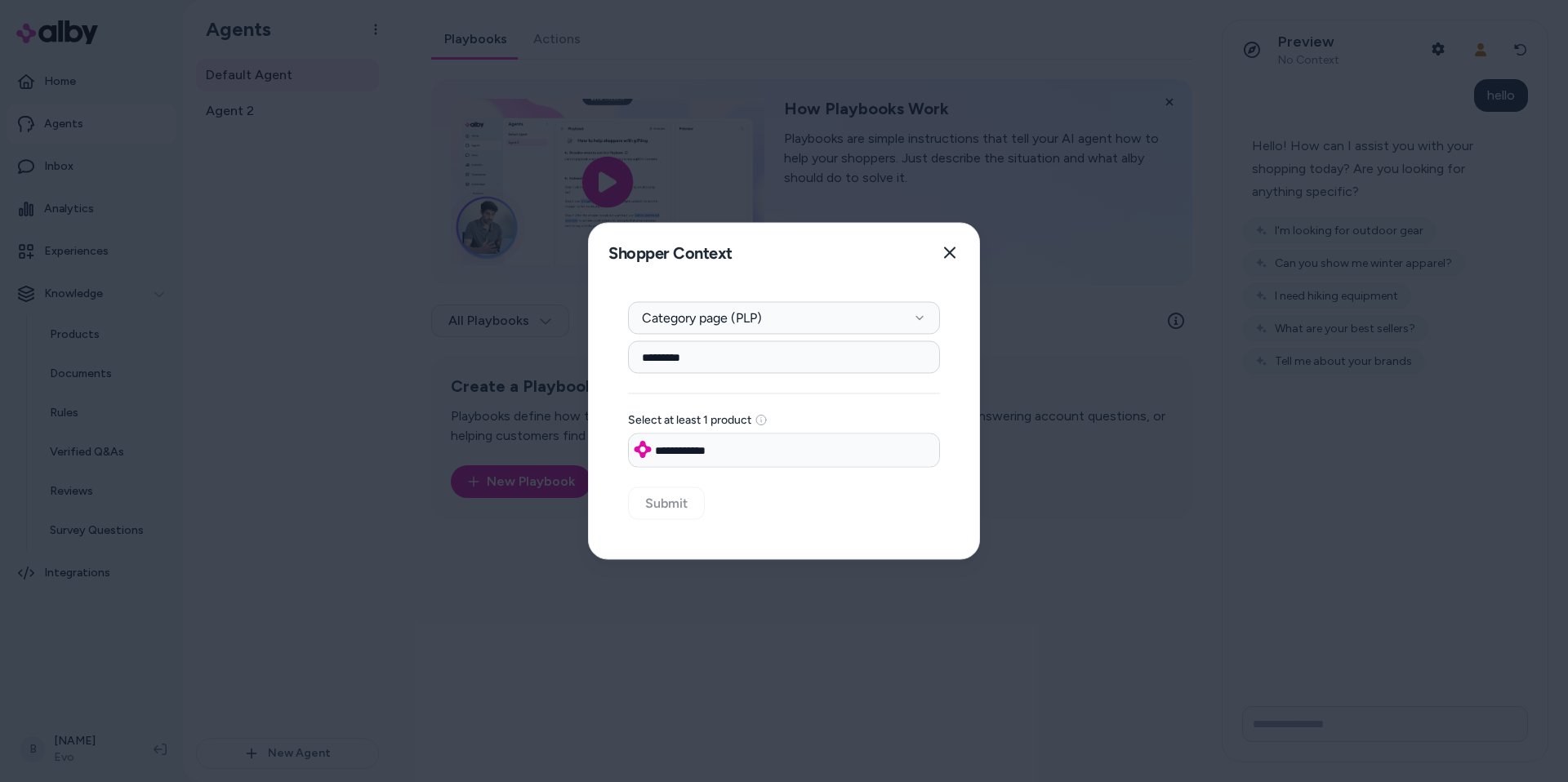 click on "**********" at bounding box center (784, 451) 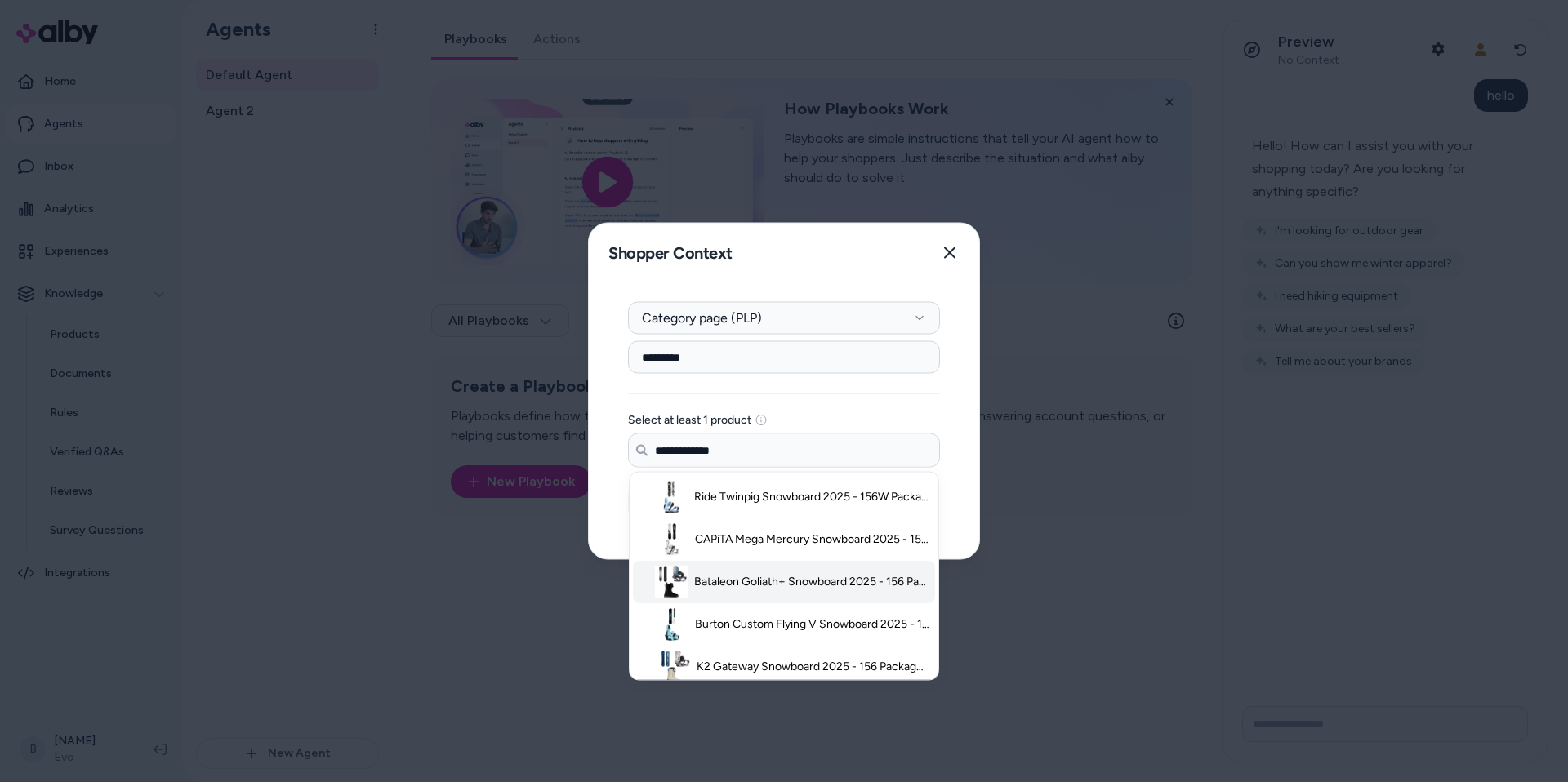scroll, scrollTop: 563, scrollLeft: 0, axis: vertical 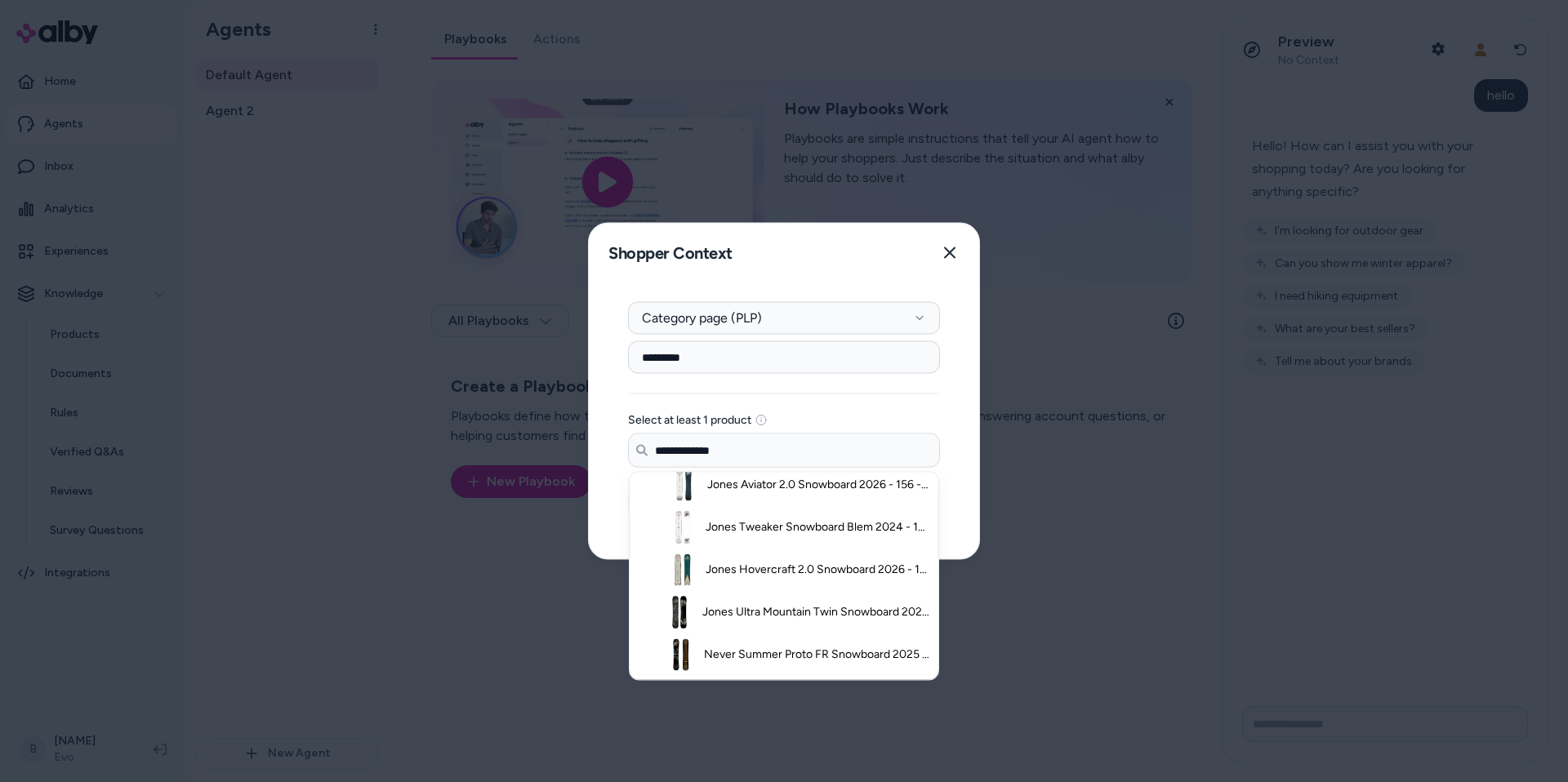 click on "Jones Hovercraft 2.0 Snowboard 2026 - 156 - Plastic" at bounding box center [784, 571] 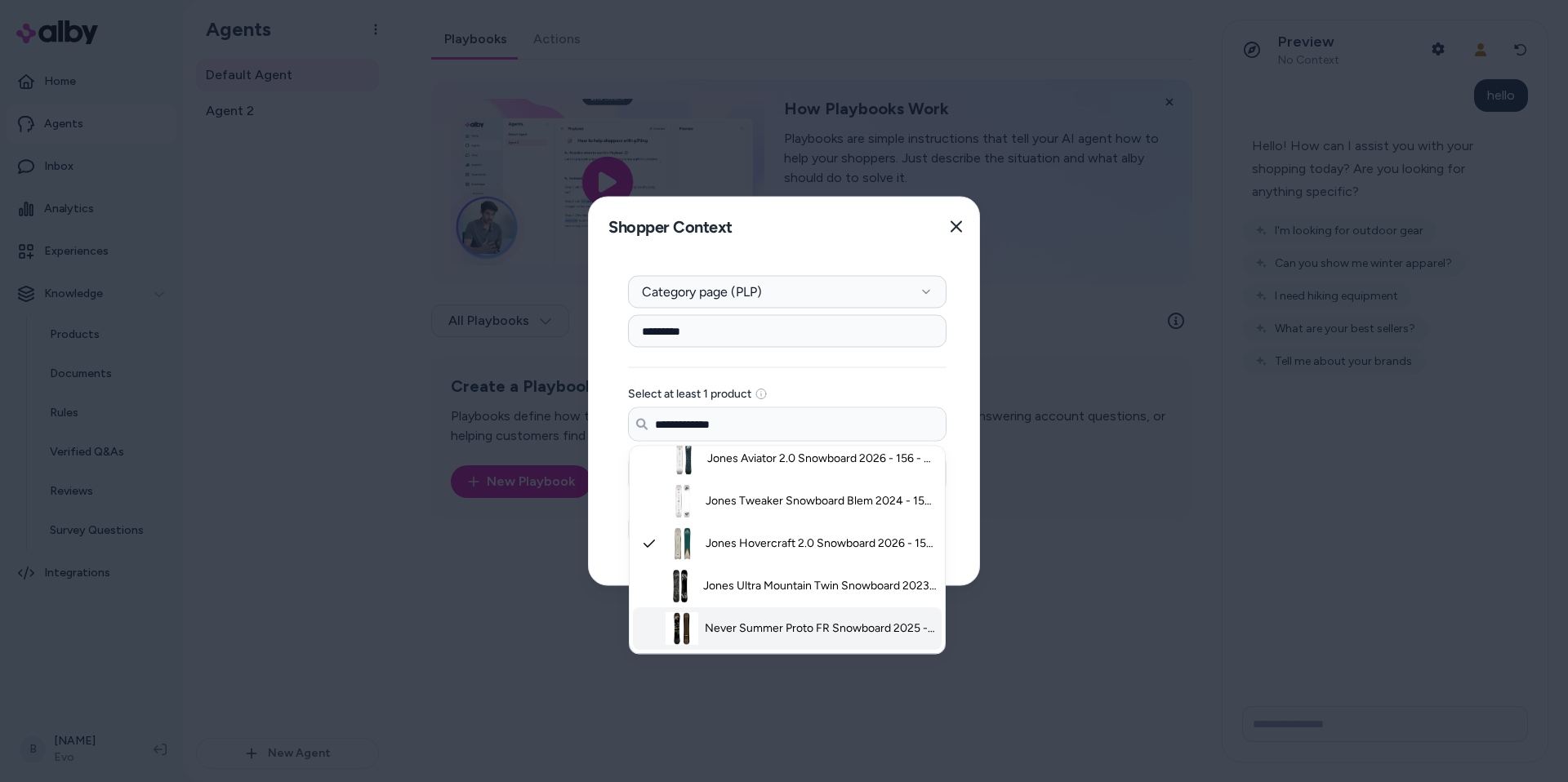 click on "Never Summer Proto FR Snowboard 2025 - 156 - Plastic" at bounding box center [821, 629] 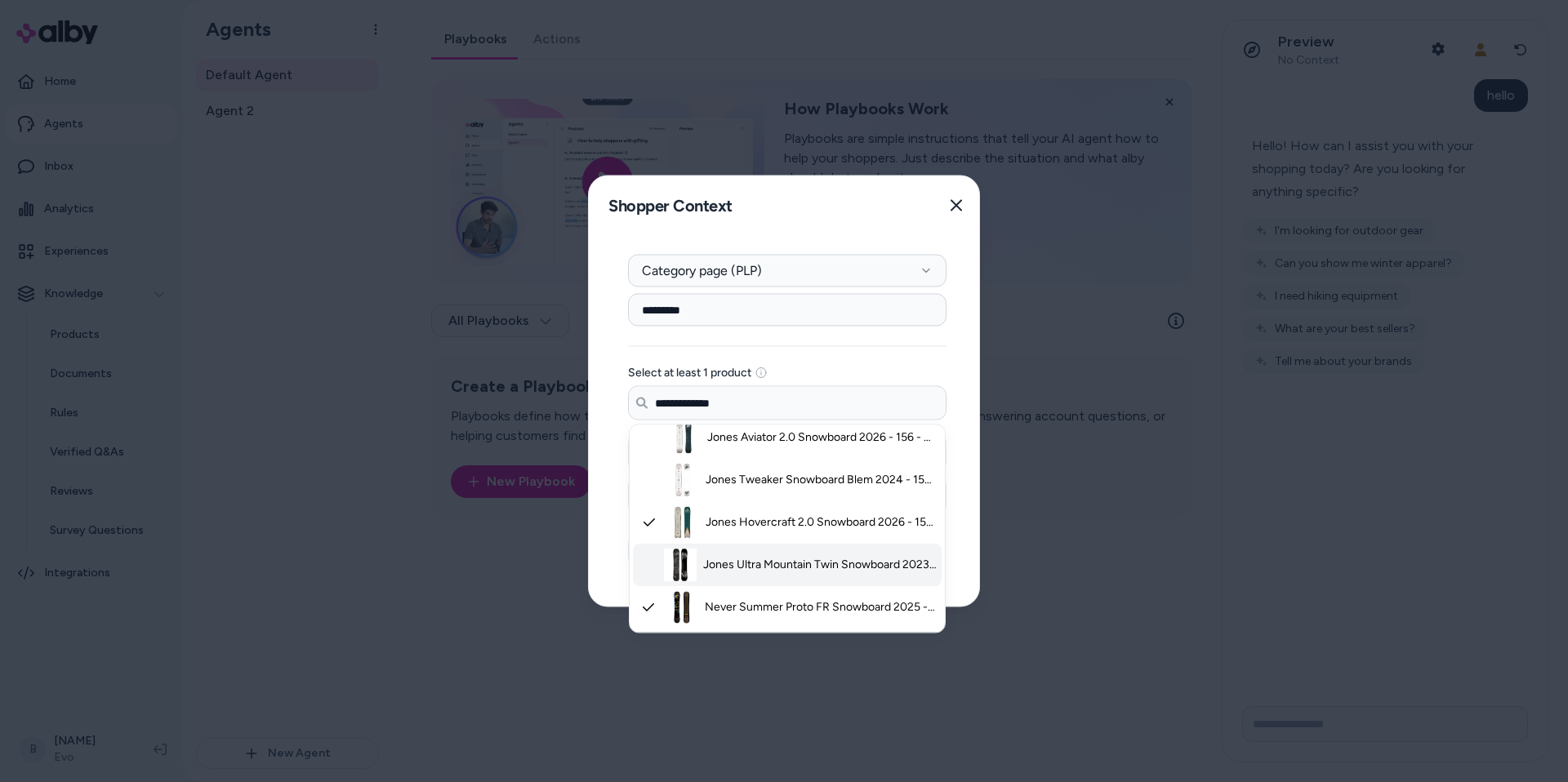 click on "Jones Ultra Mountain Twin Snowboard 2023 - 156W - Bamboo" at bounding box center [820, 566] 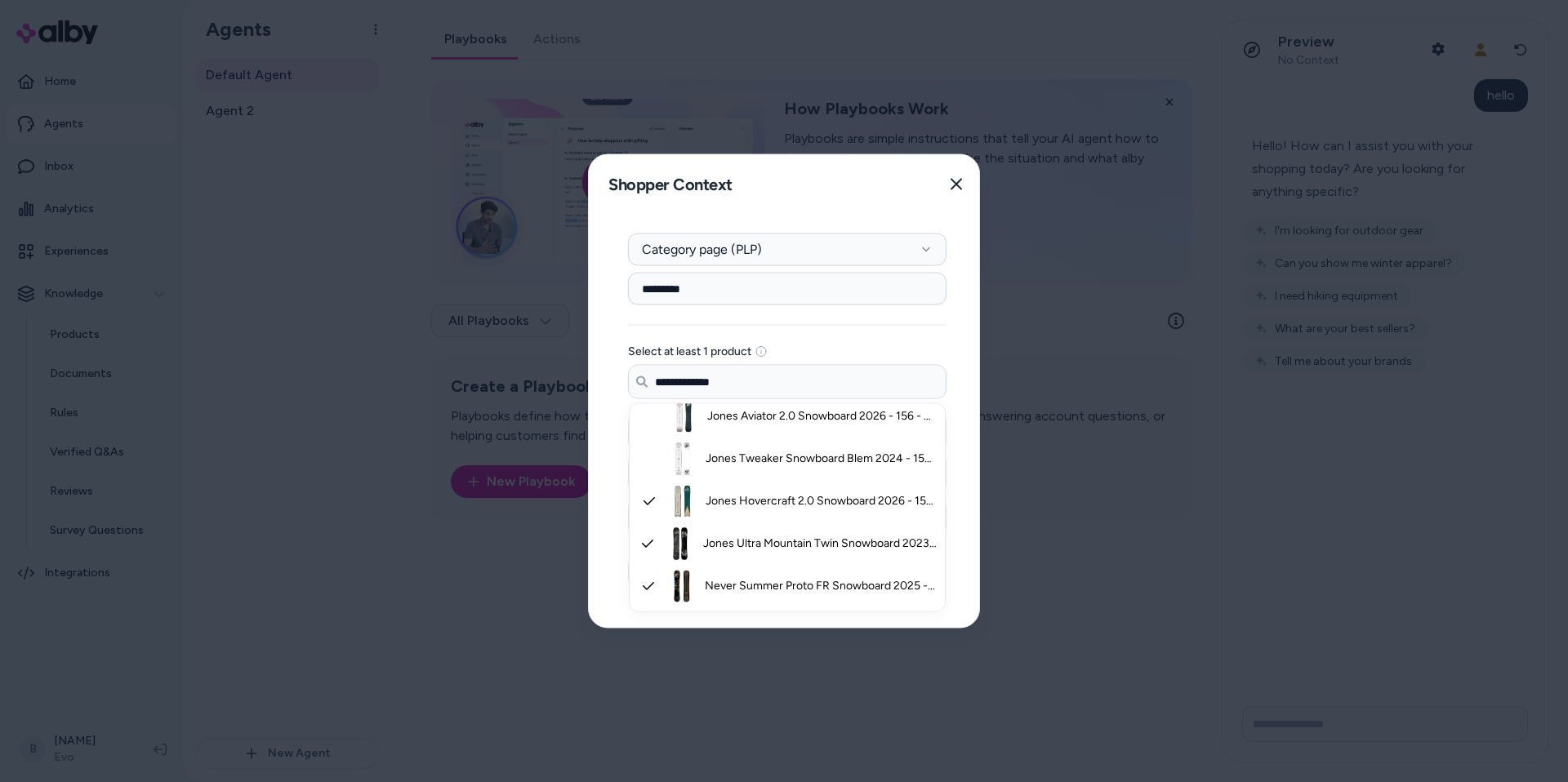 type on "**********" 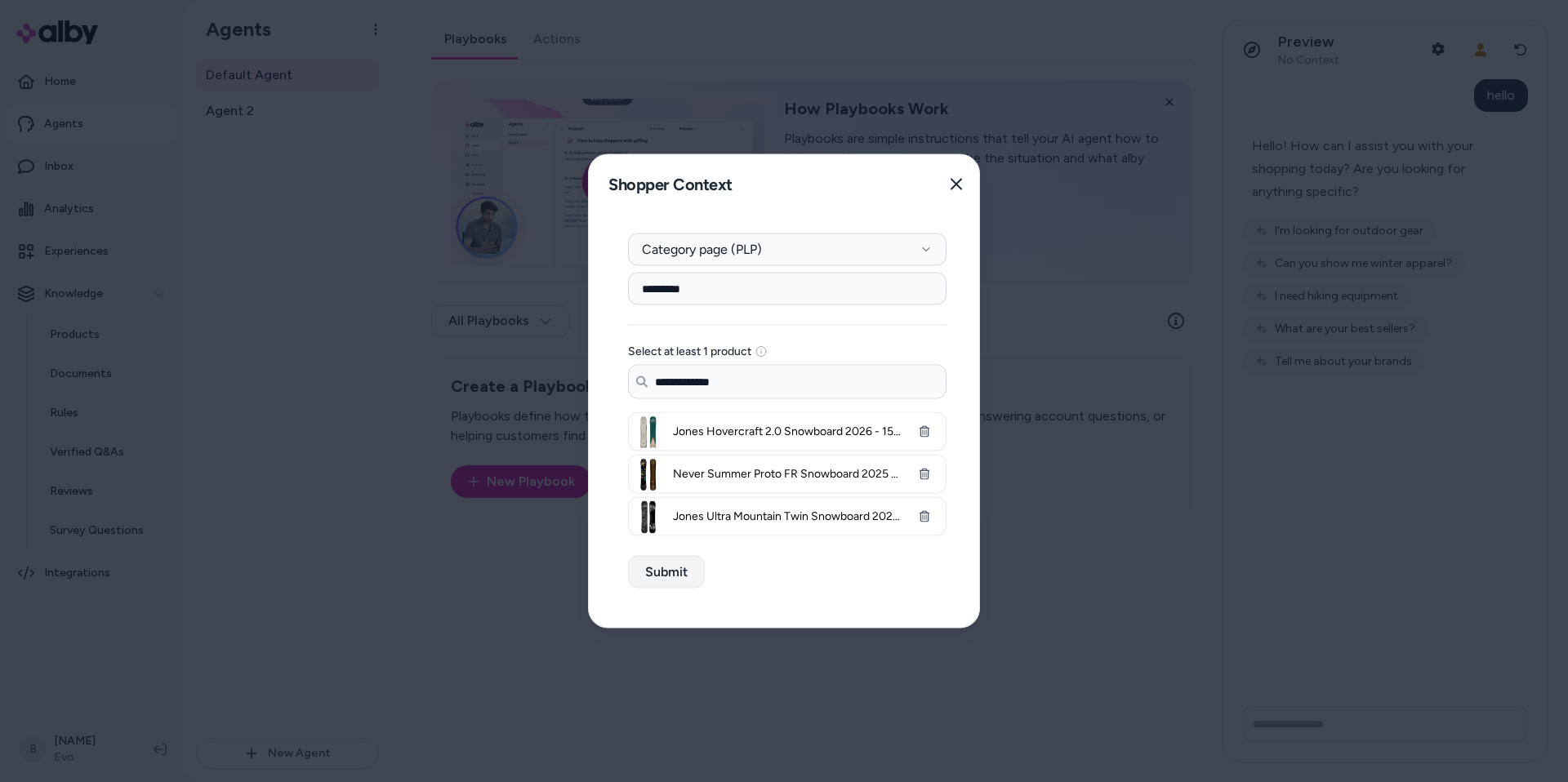 click on "Submit" at bounding box center (666, 572) 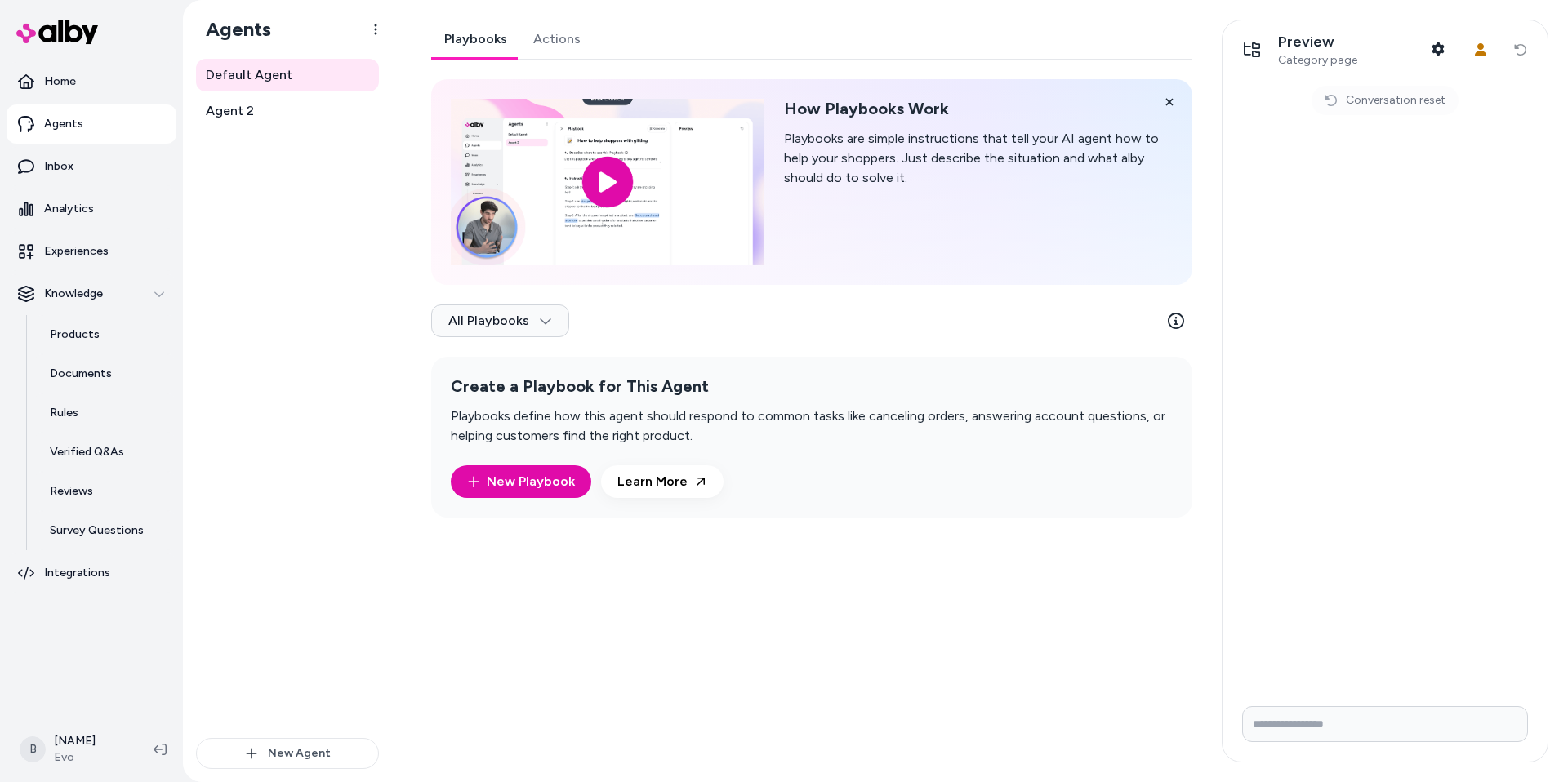 click at bounding box center (1385, 724) 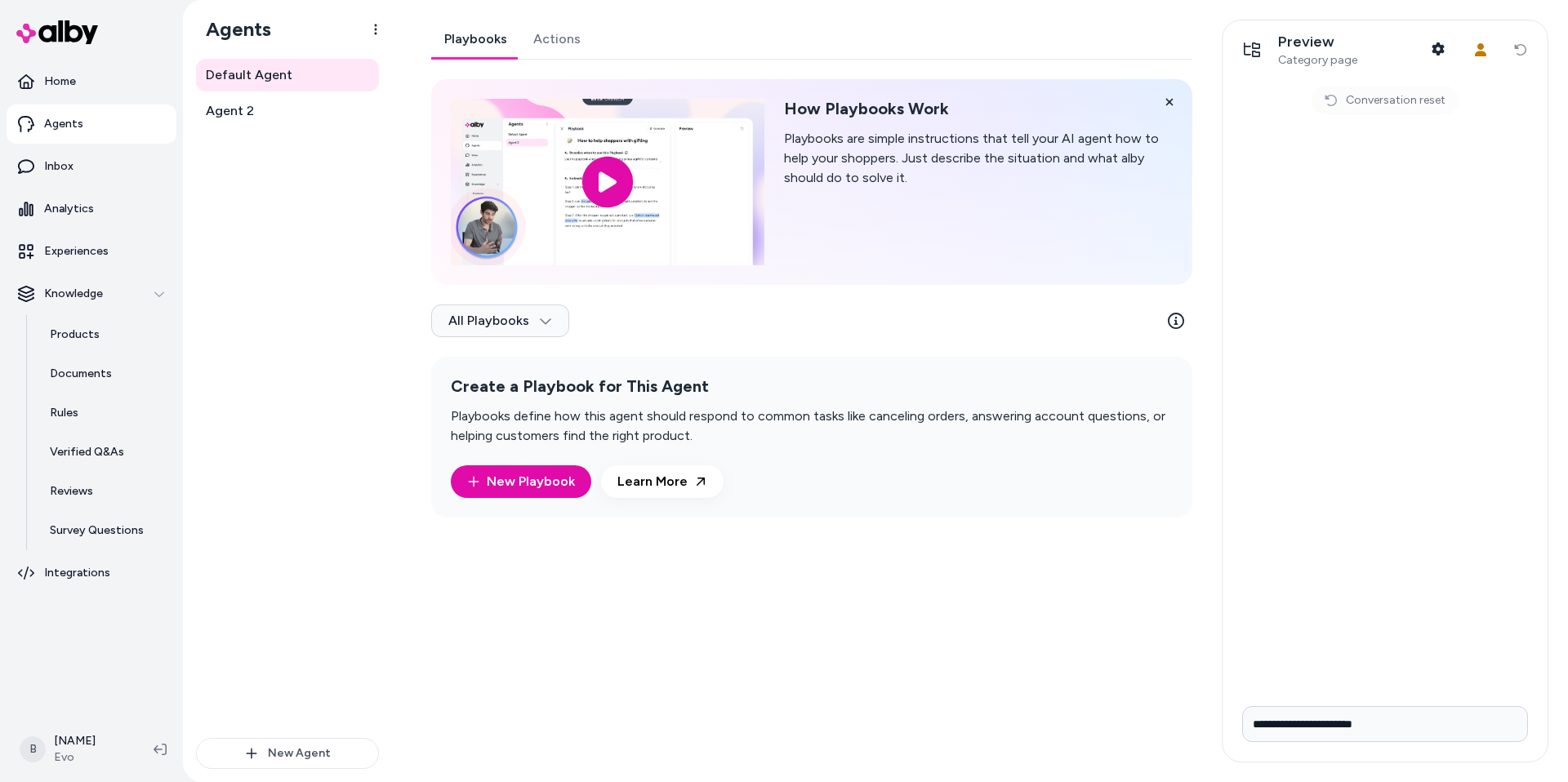 type on "**********" 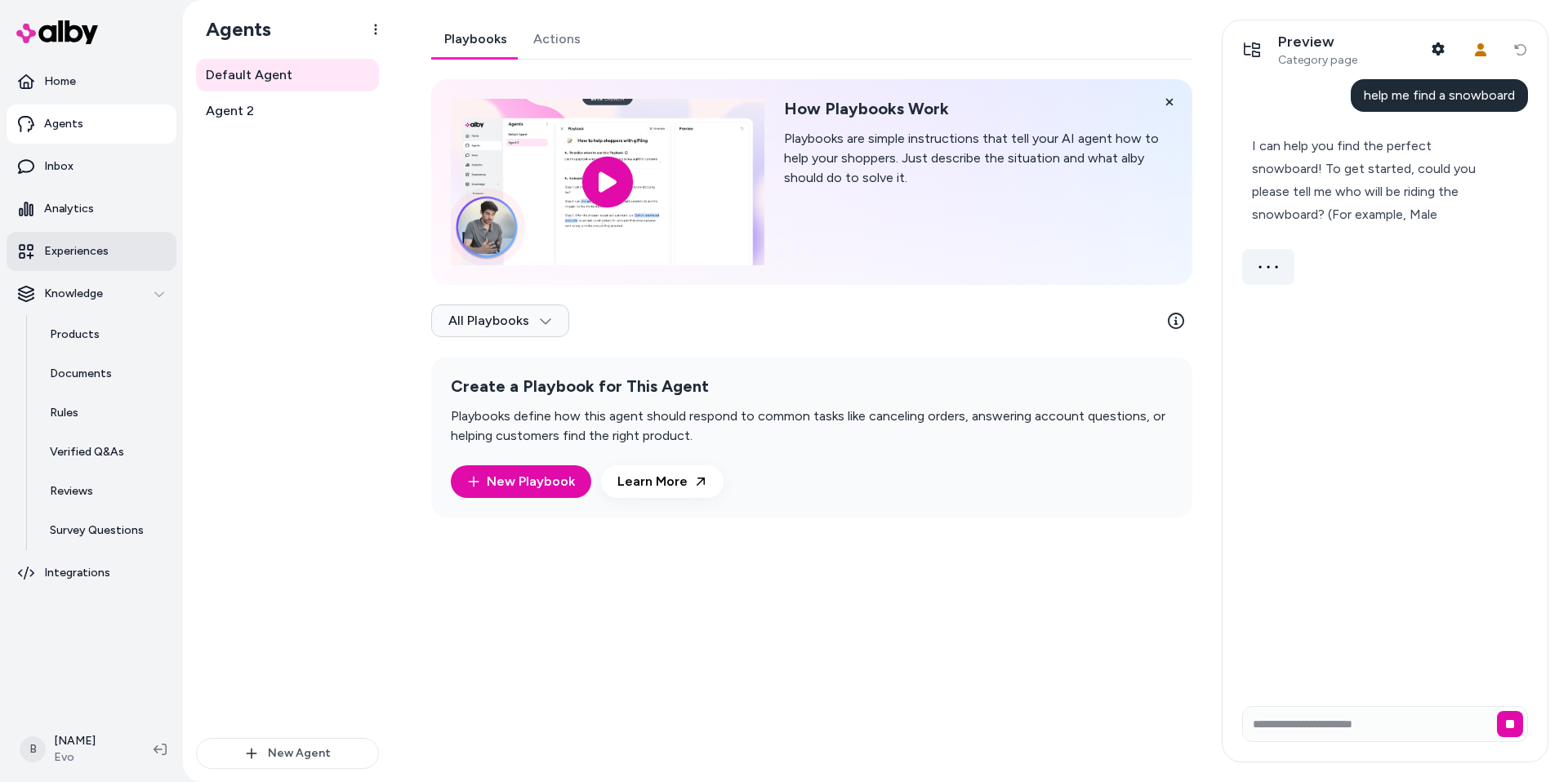 type 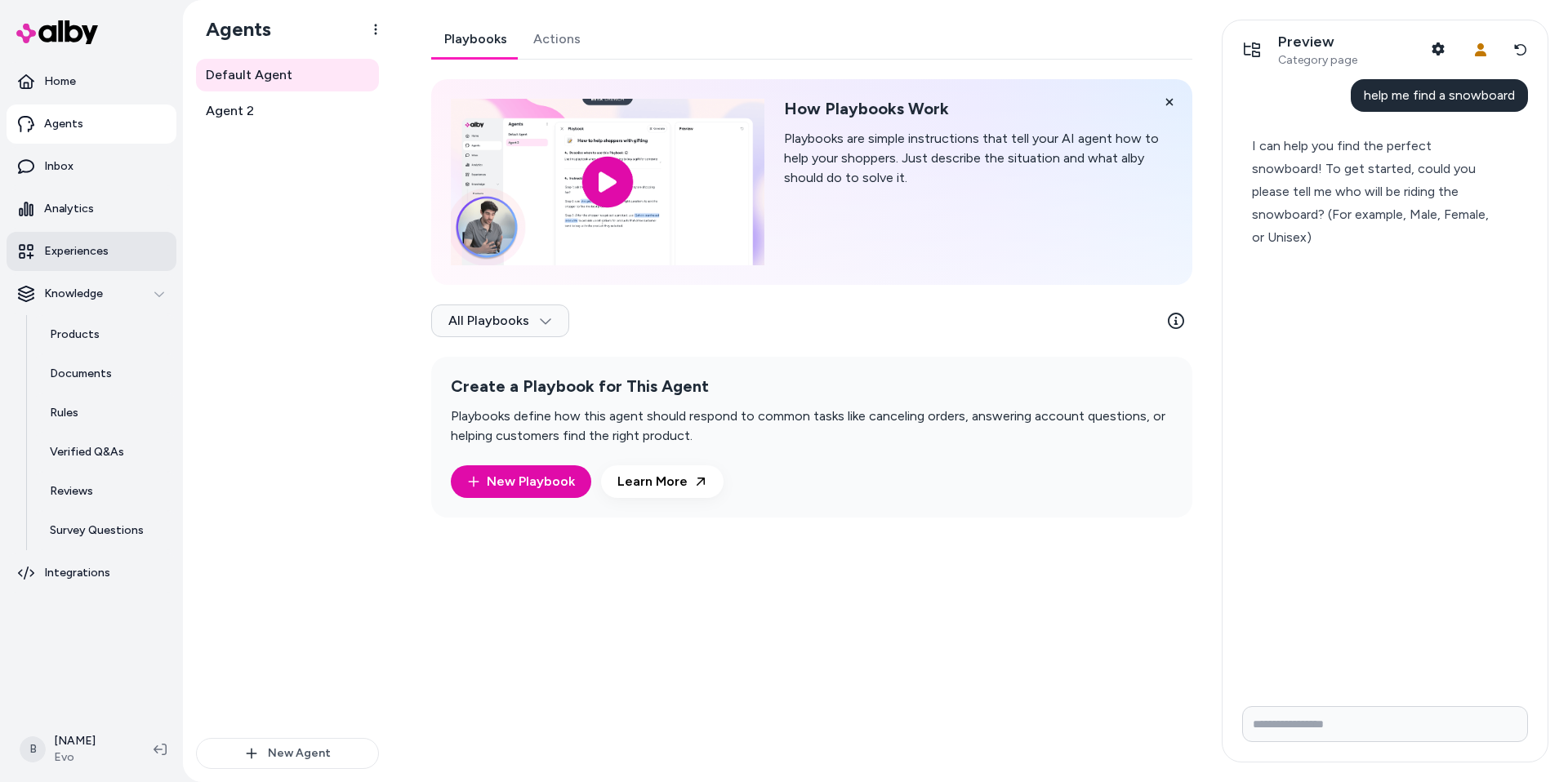 click on "Experiences" at bounding box center [76, 251] 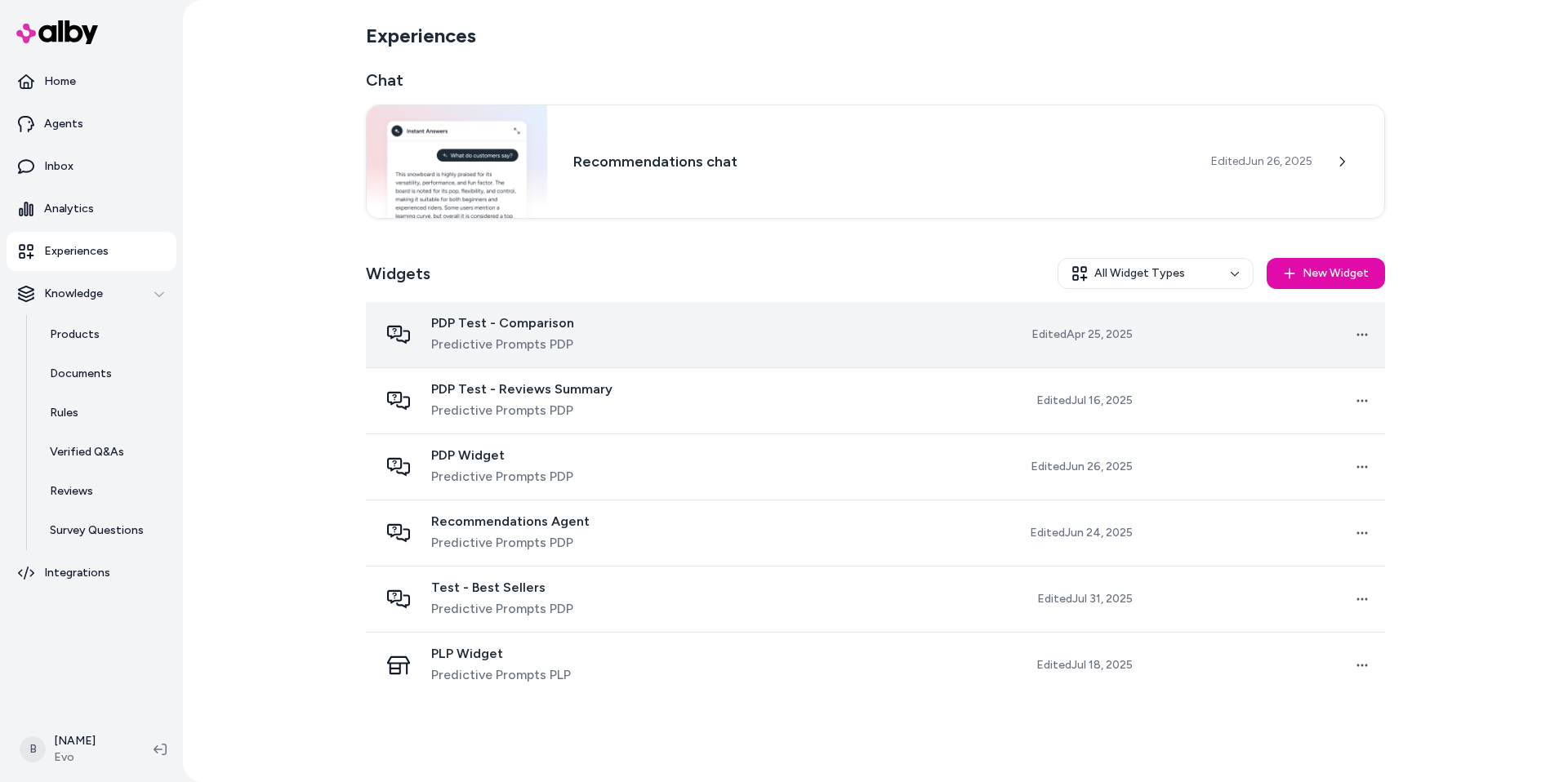 click on "Predictive Prompts PDP" at bounding box center (502, 344) 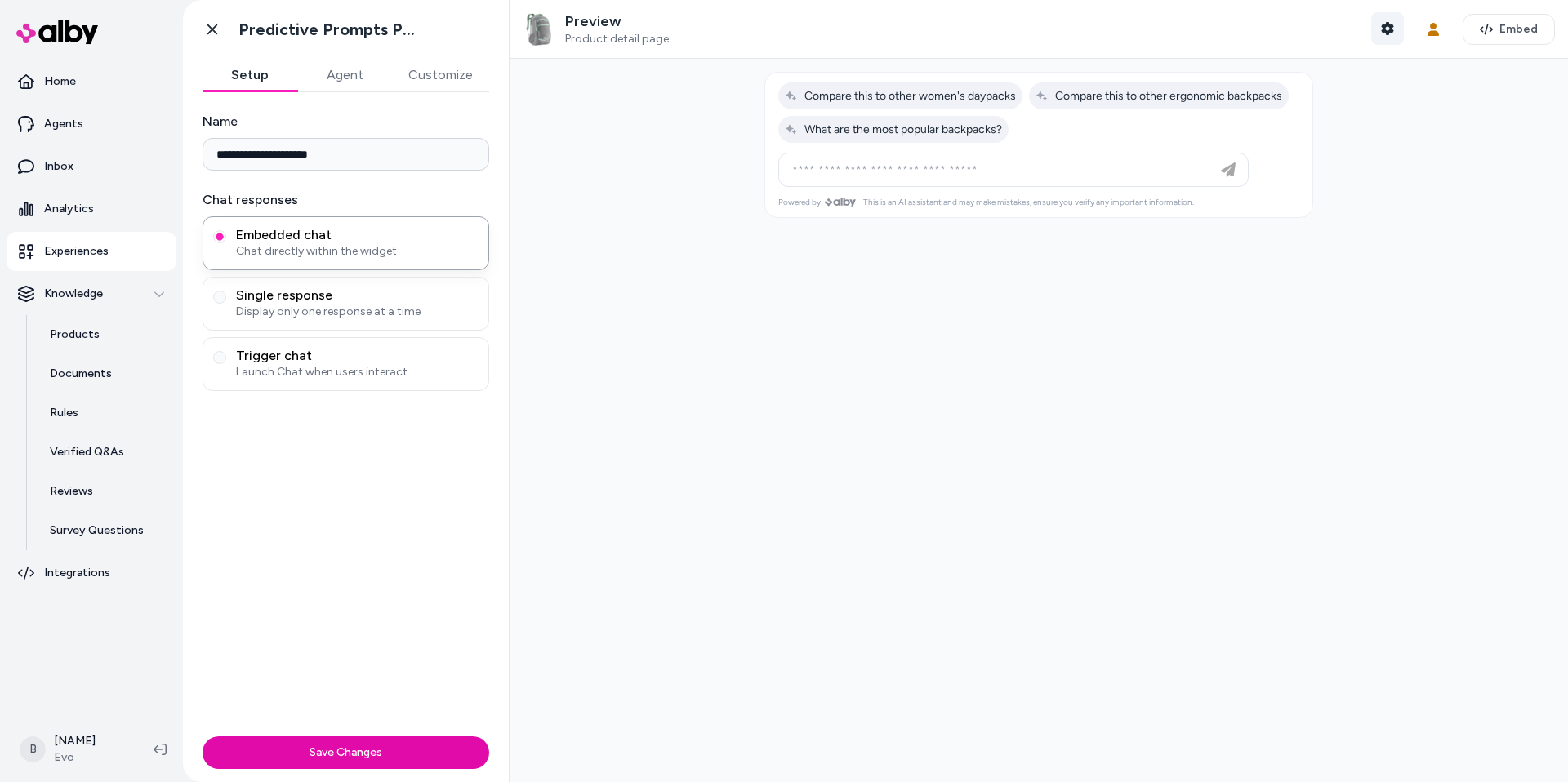 click 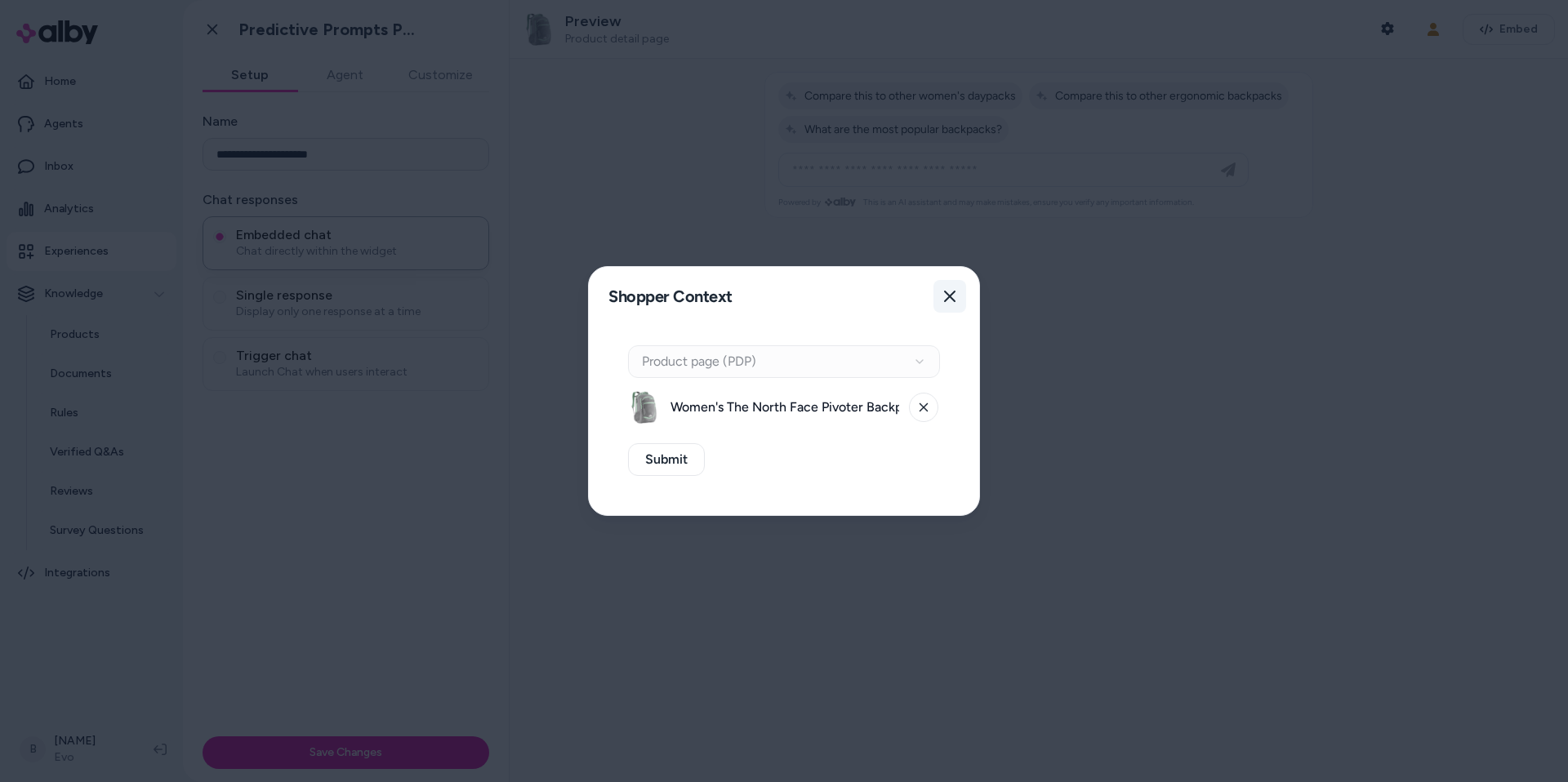 click 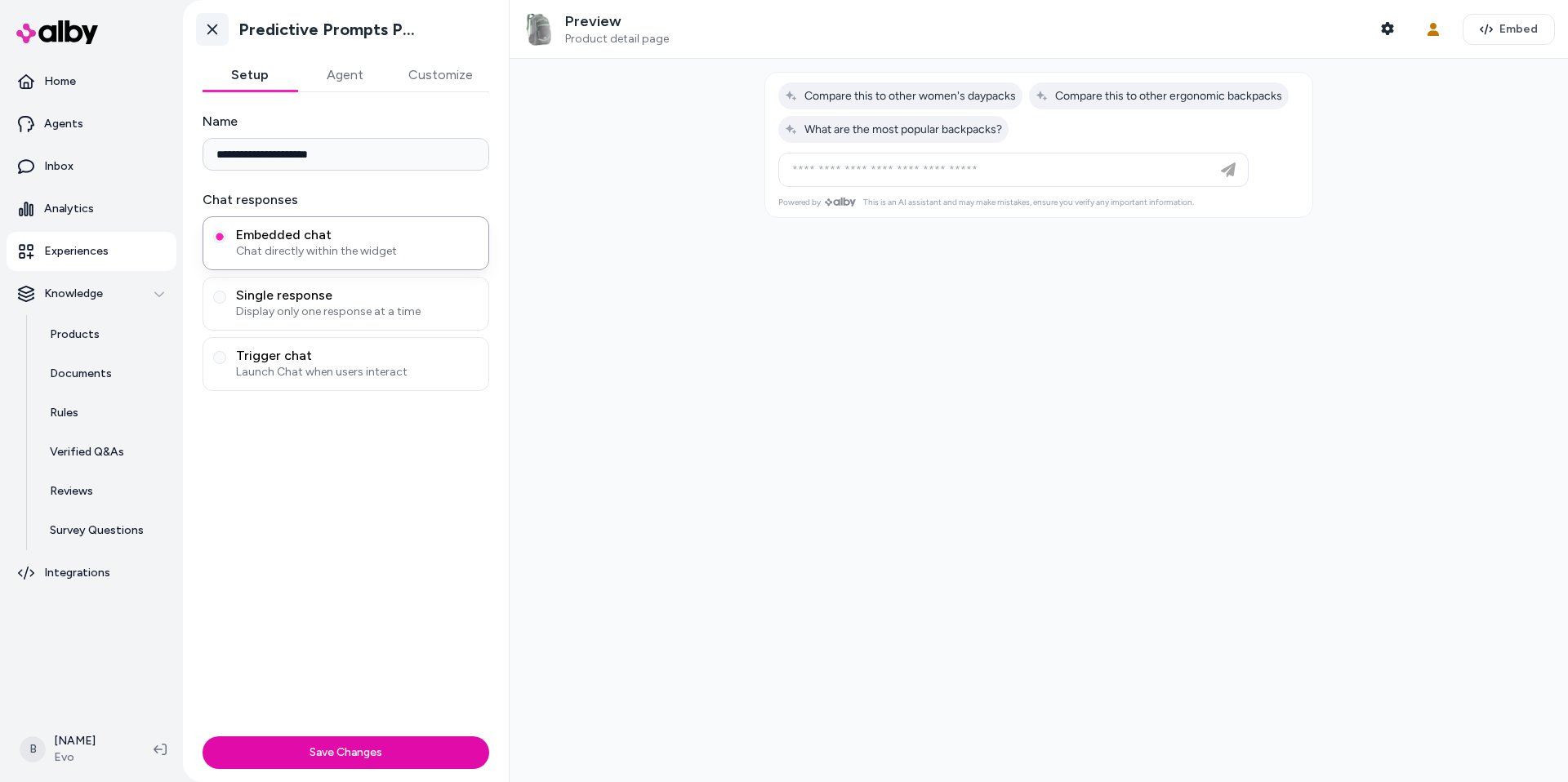 click on "Go back" at bounding box center (212, 29) 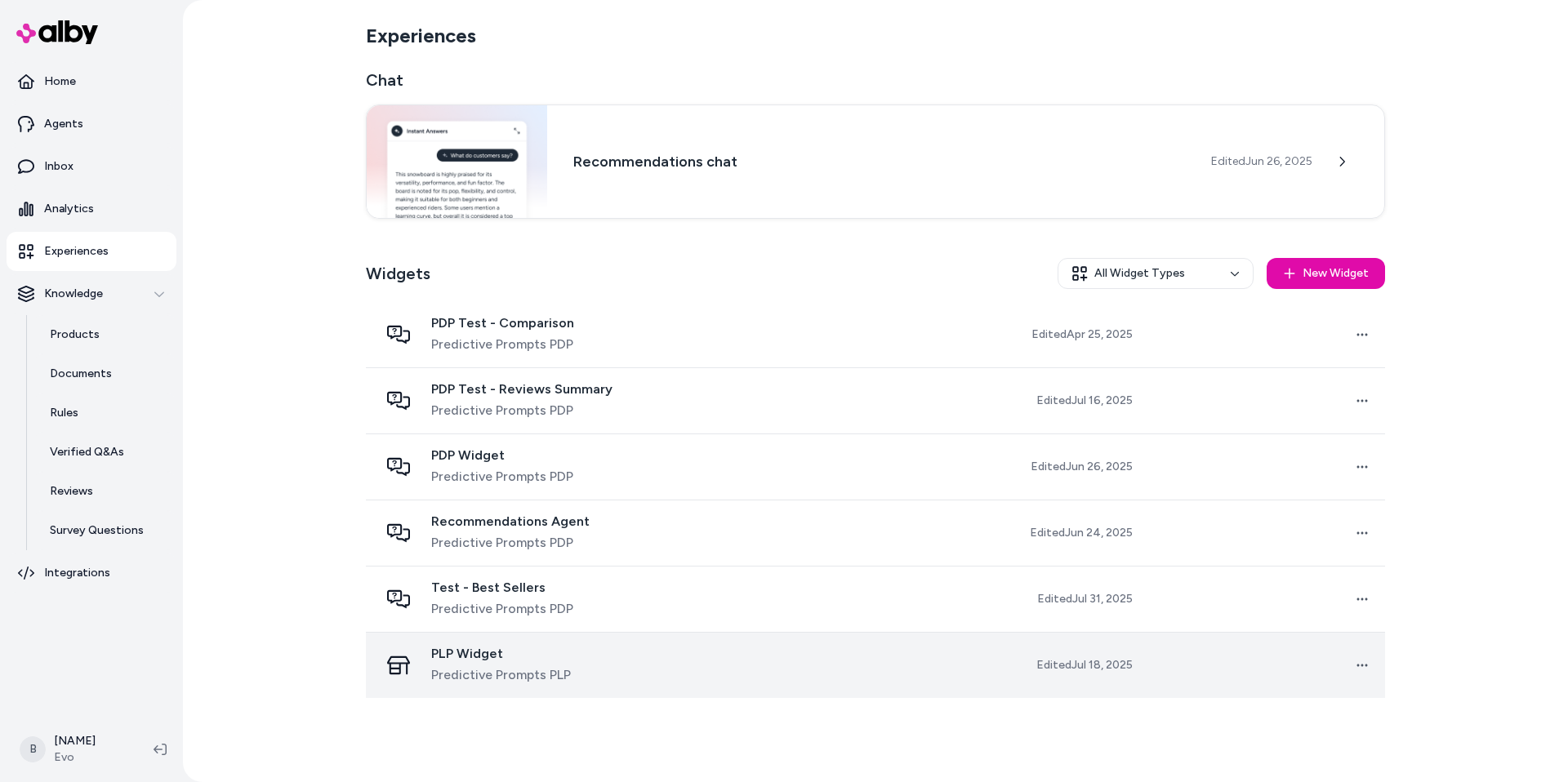 click on "Predictive Prompts PLP" at bounding box center (501, 675) 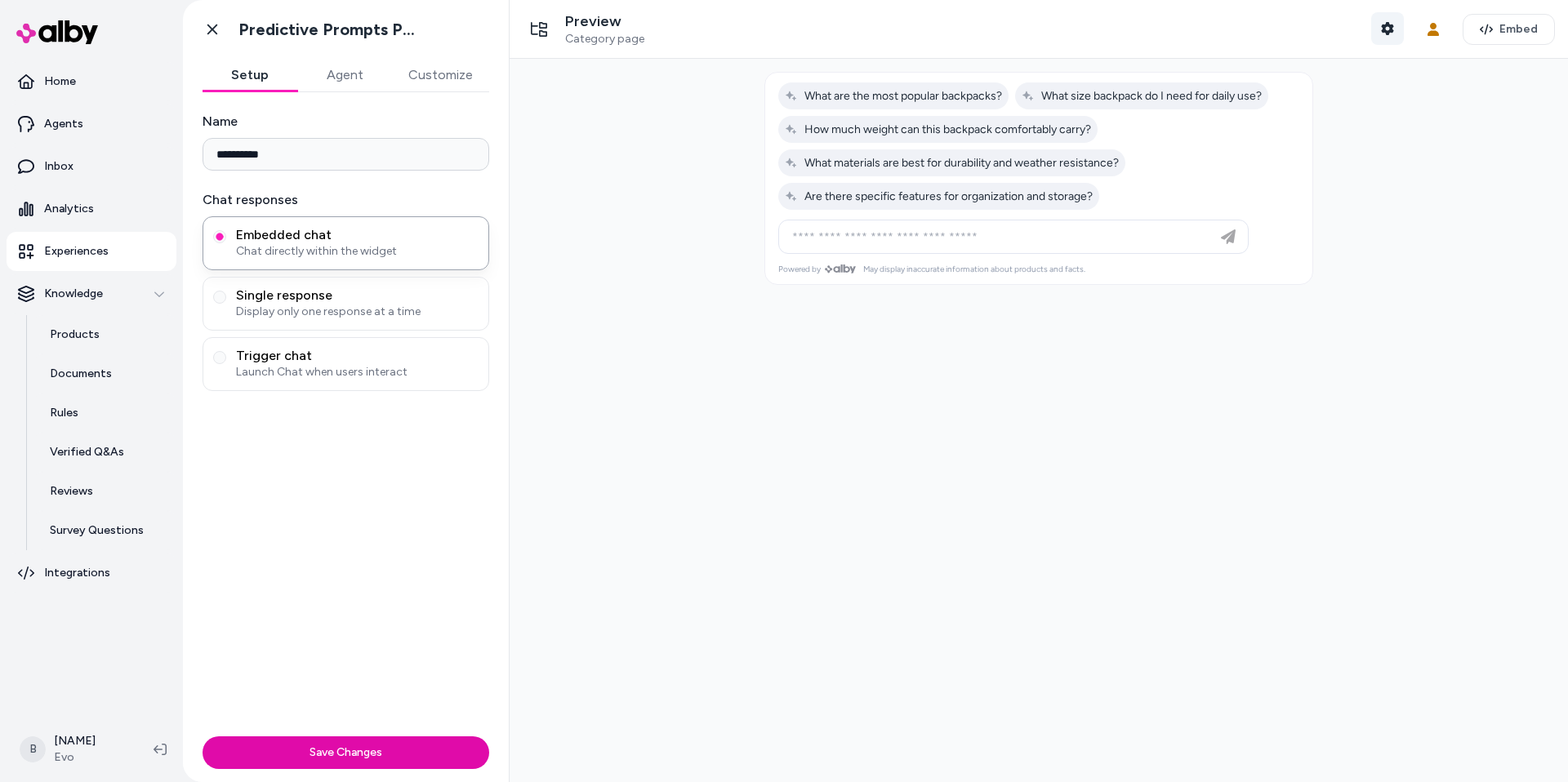 click on "Shopper Context" at bounding box center (1388, 29) 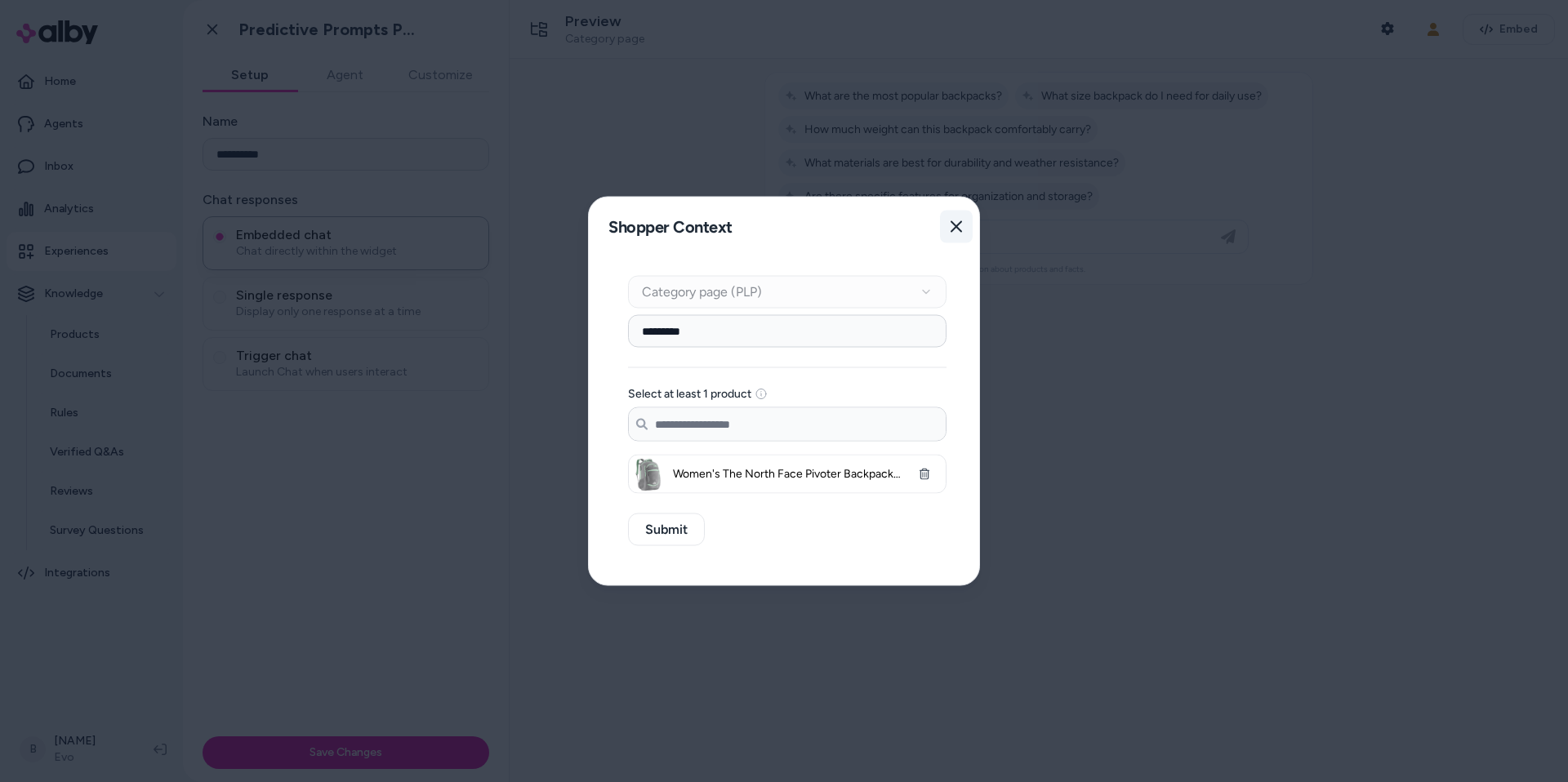 click on "Close" at bounding box center [956, 227] 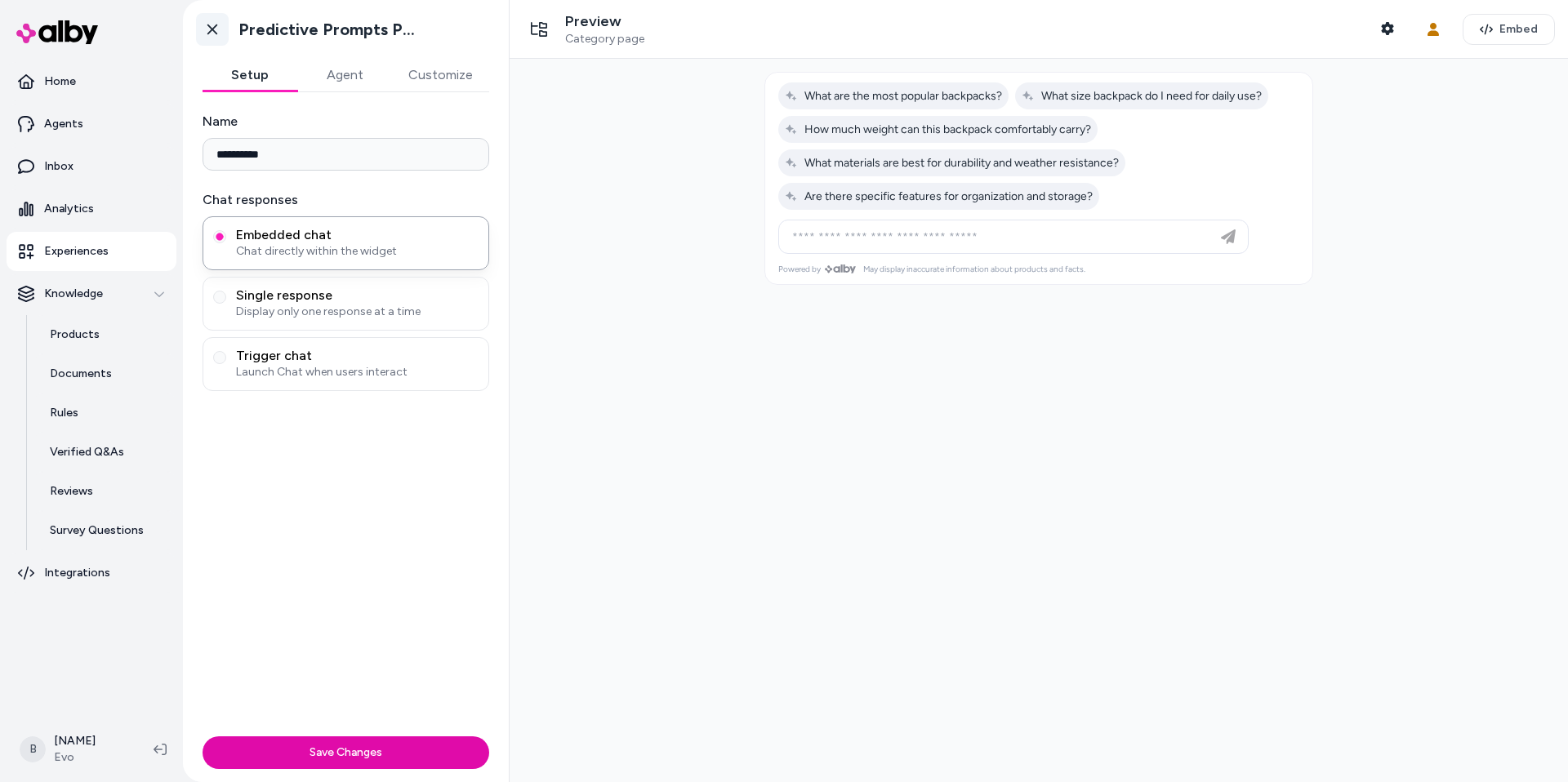 click 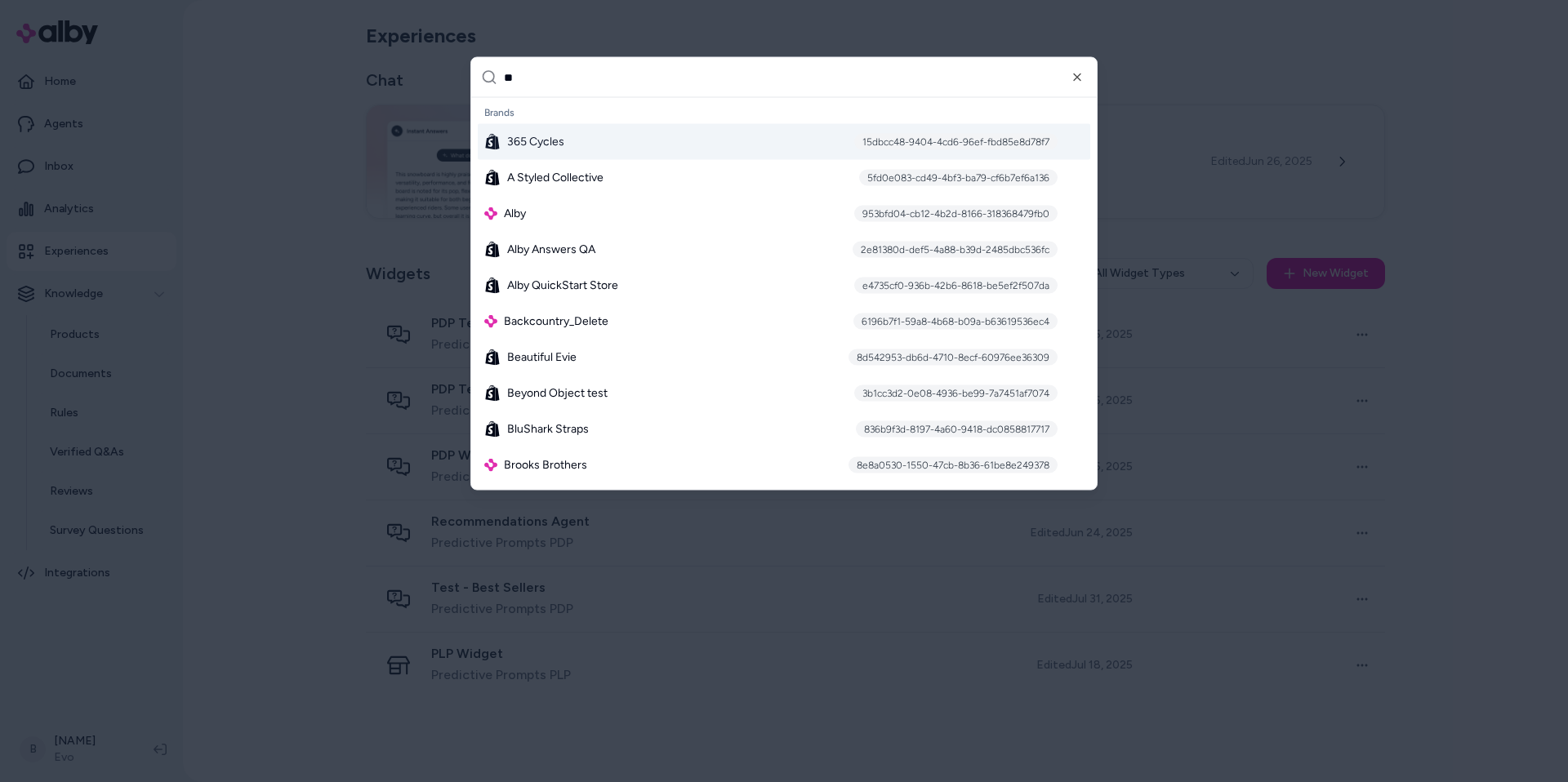 type on "***" 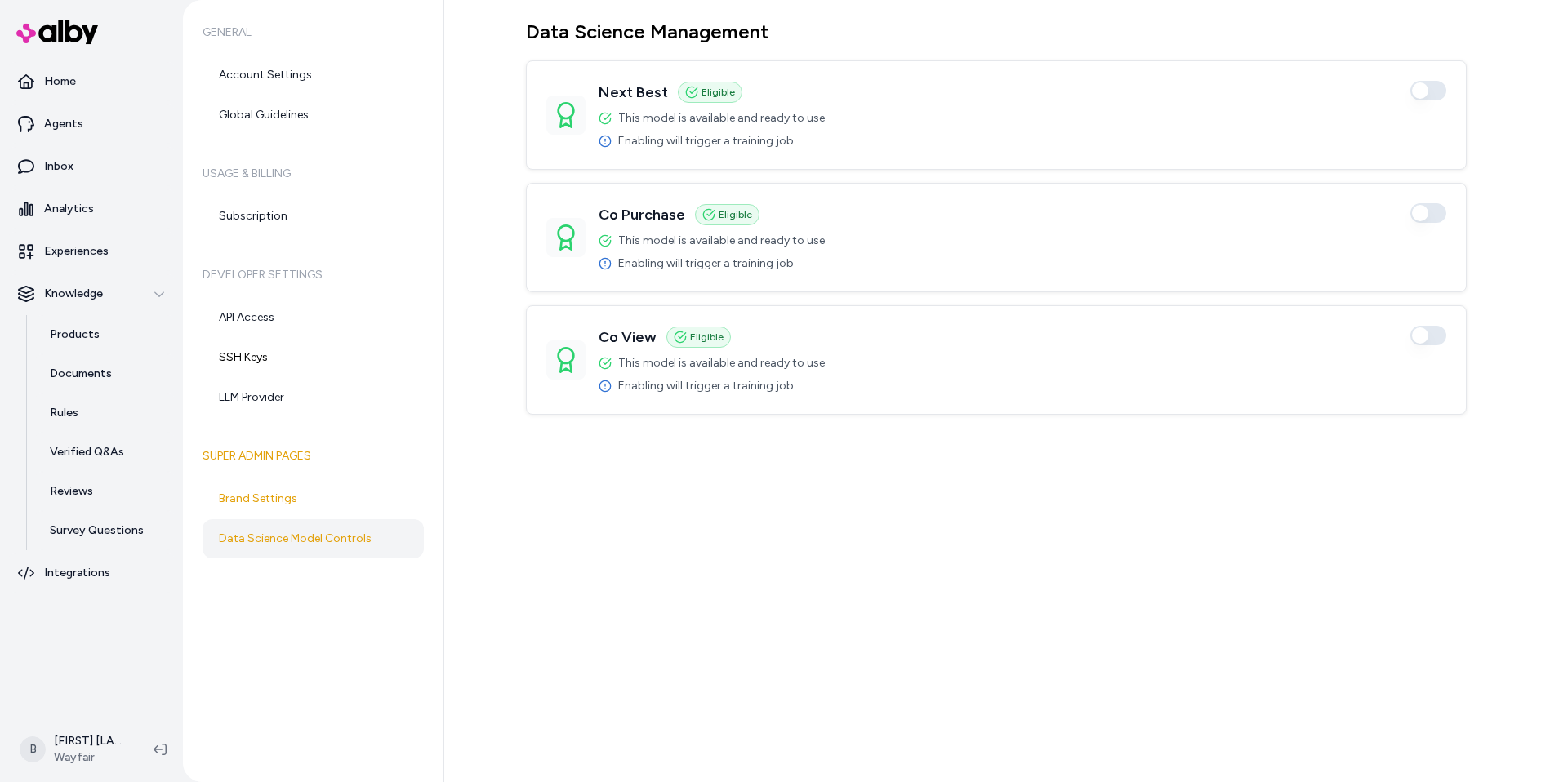 scroll, scrollTop: 0, scrollLeft: 0, axis: both 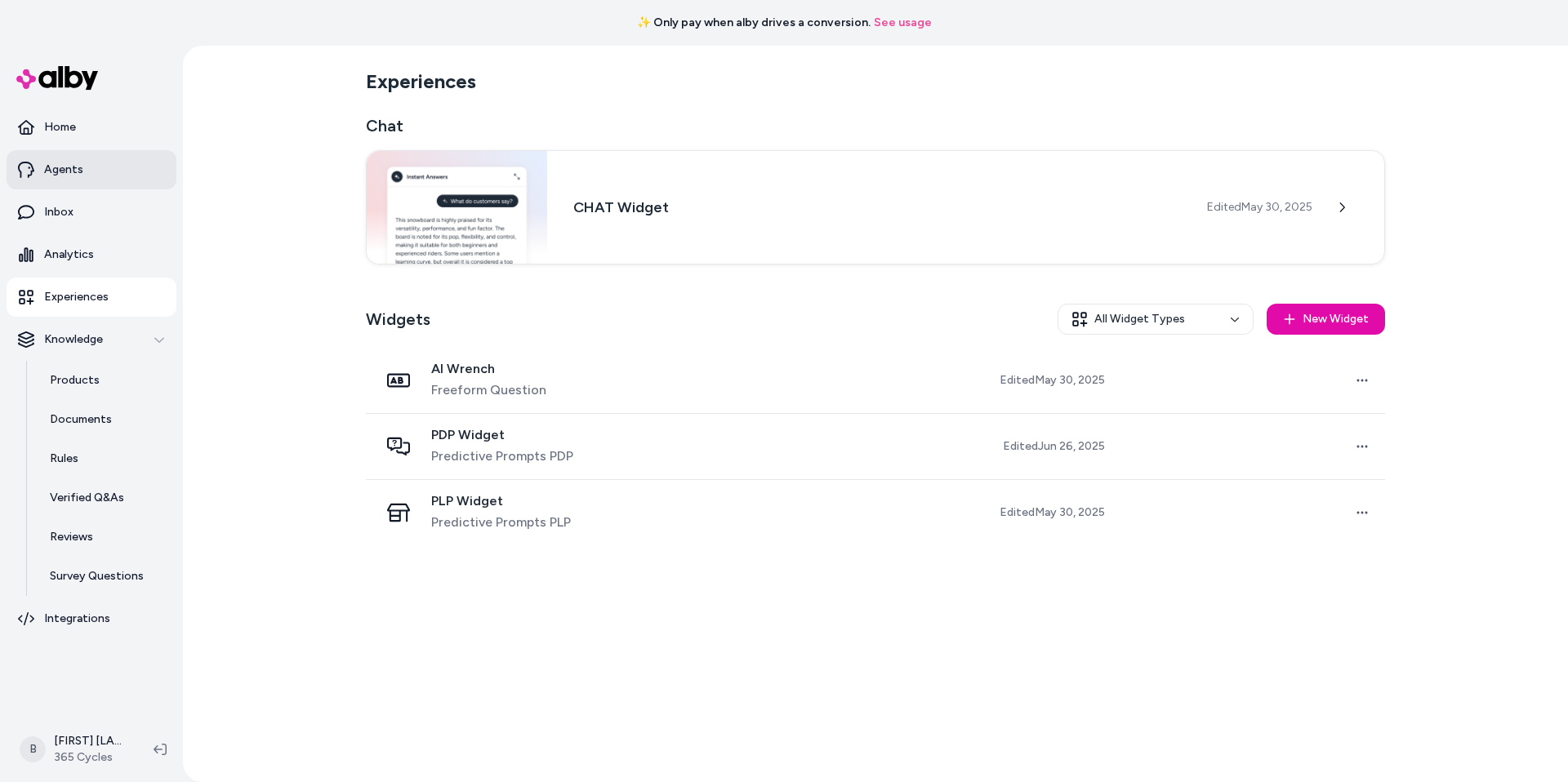 click on "Agents" at bounding box center (91, 170) 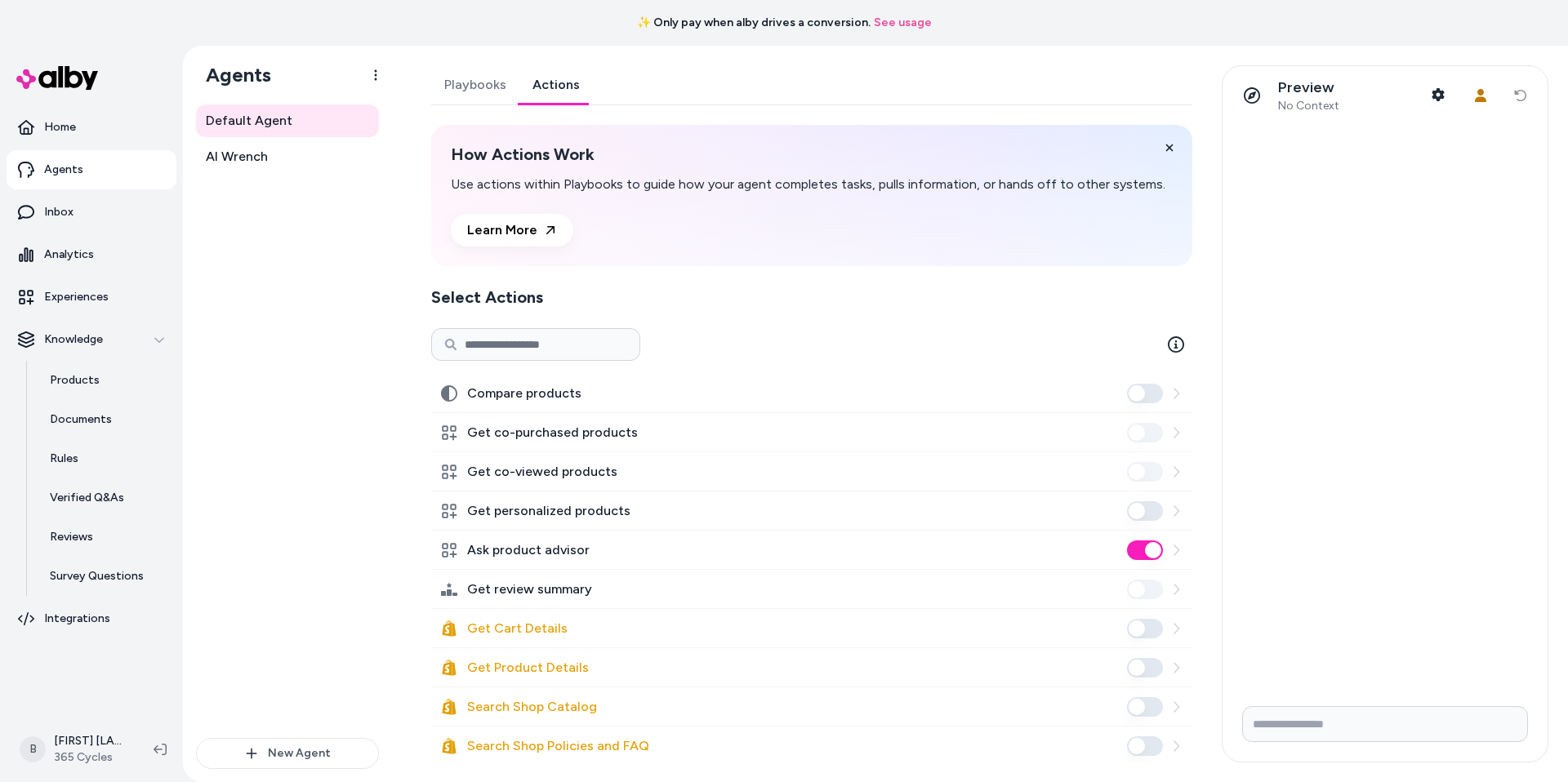 click on "Actions" at bounding box center [556, 85] 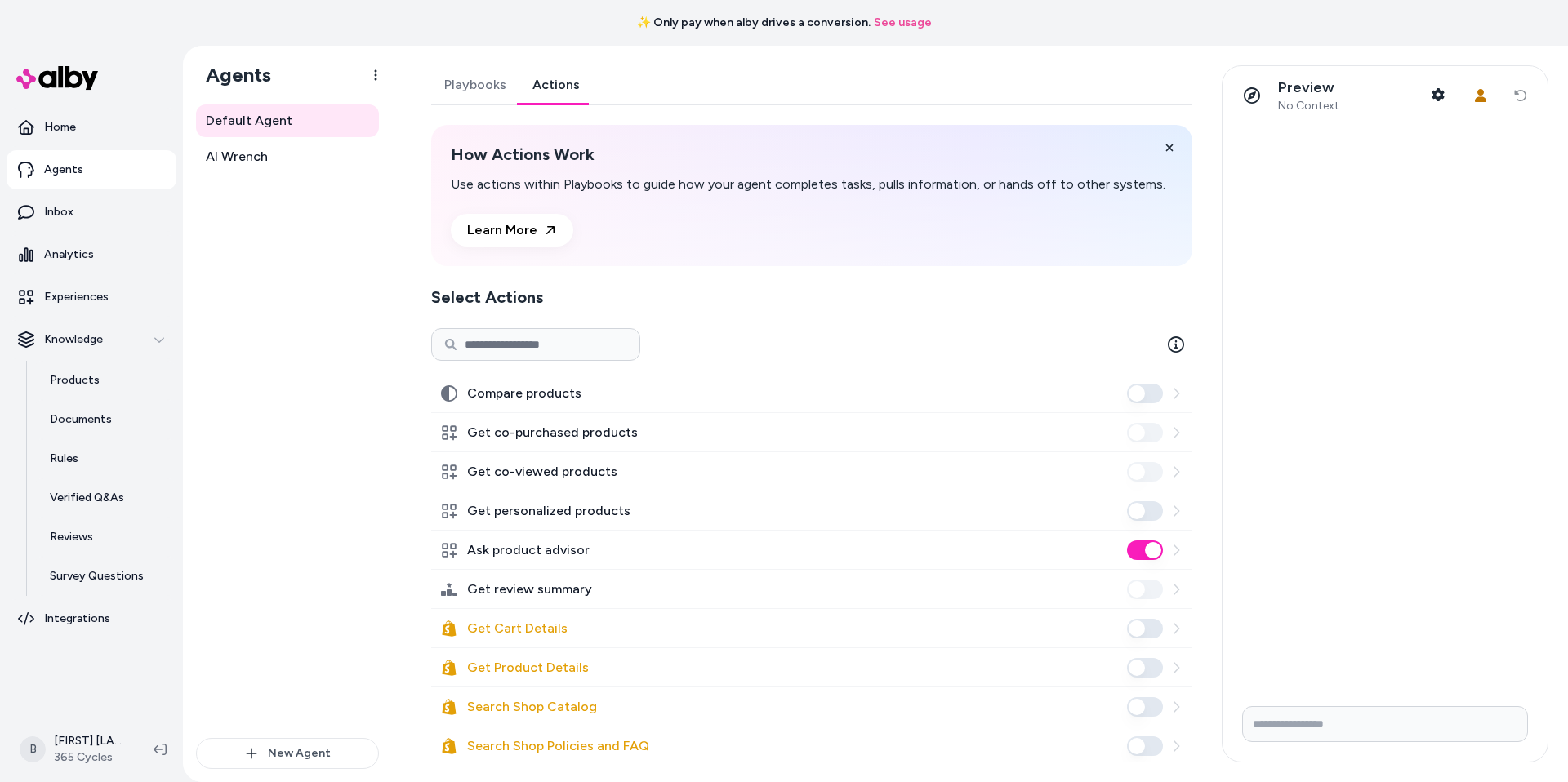 scroll, scrollTop: 61, scrollLeft: 0, axis: vertical 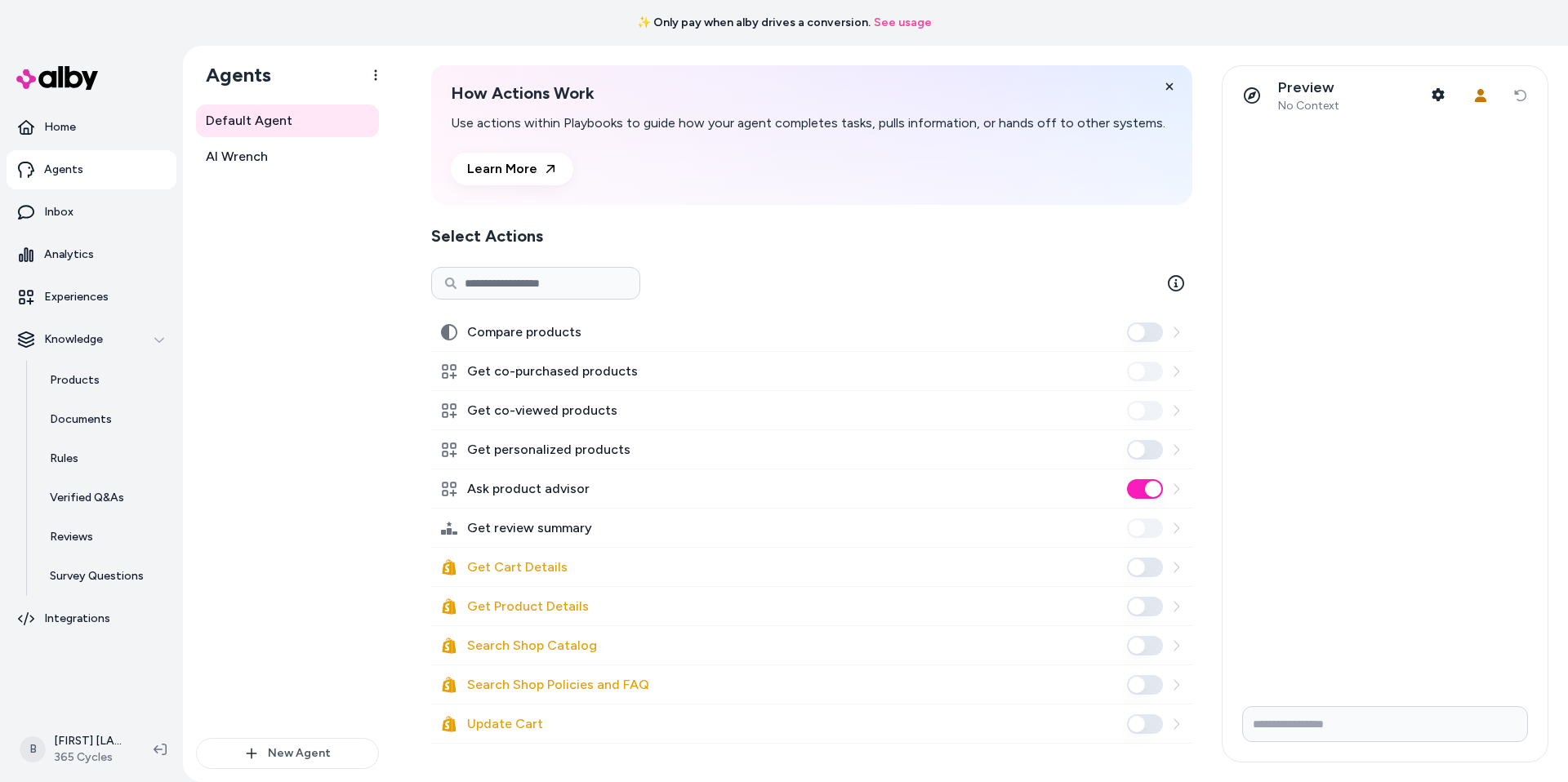 click on "Default Agent AI Wrench" at bounding box center [287, 421] 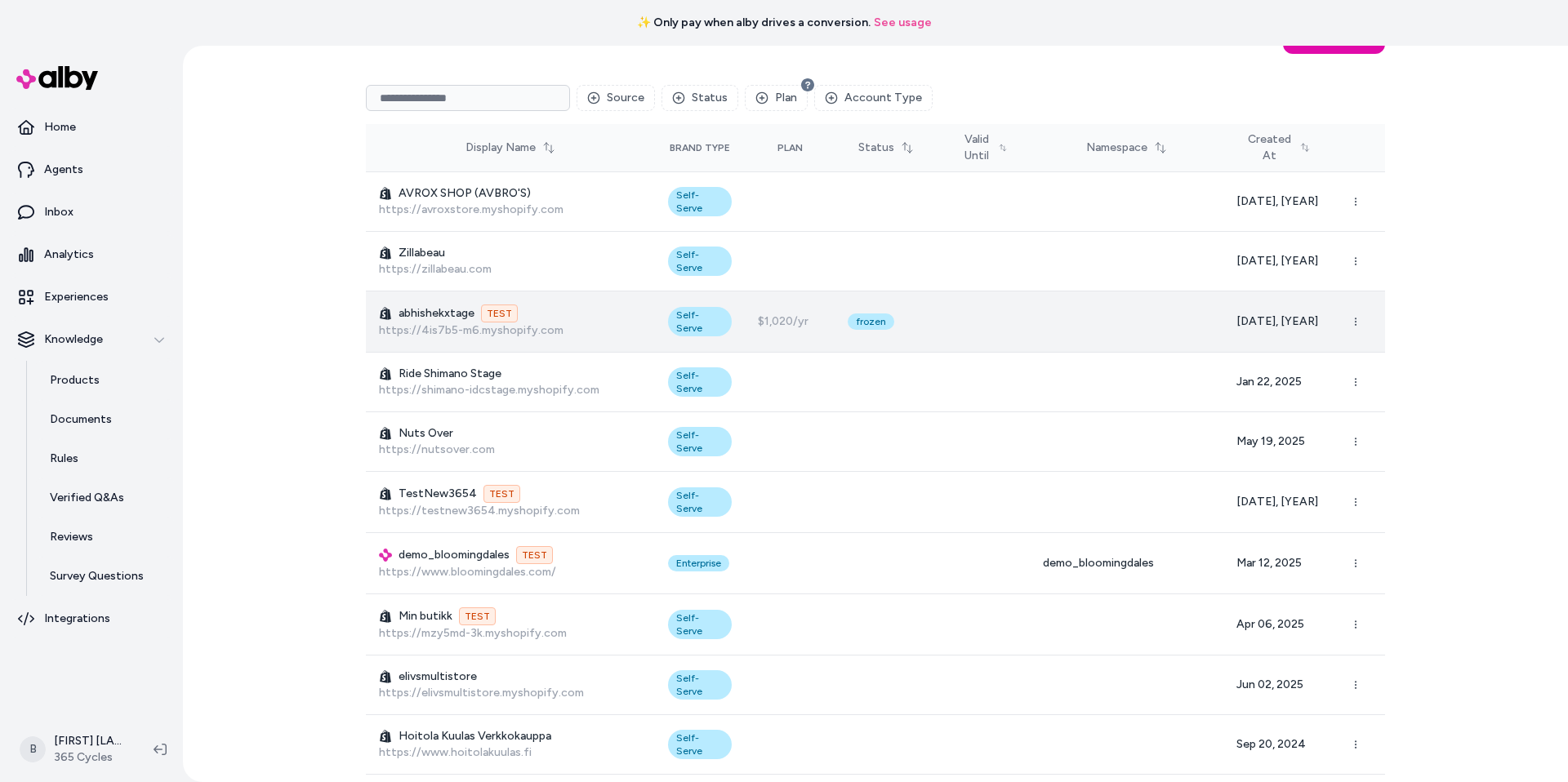 scroll, scrollTop: 0, scrollLeft: 0, axis: both 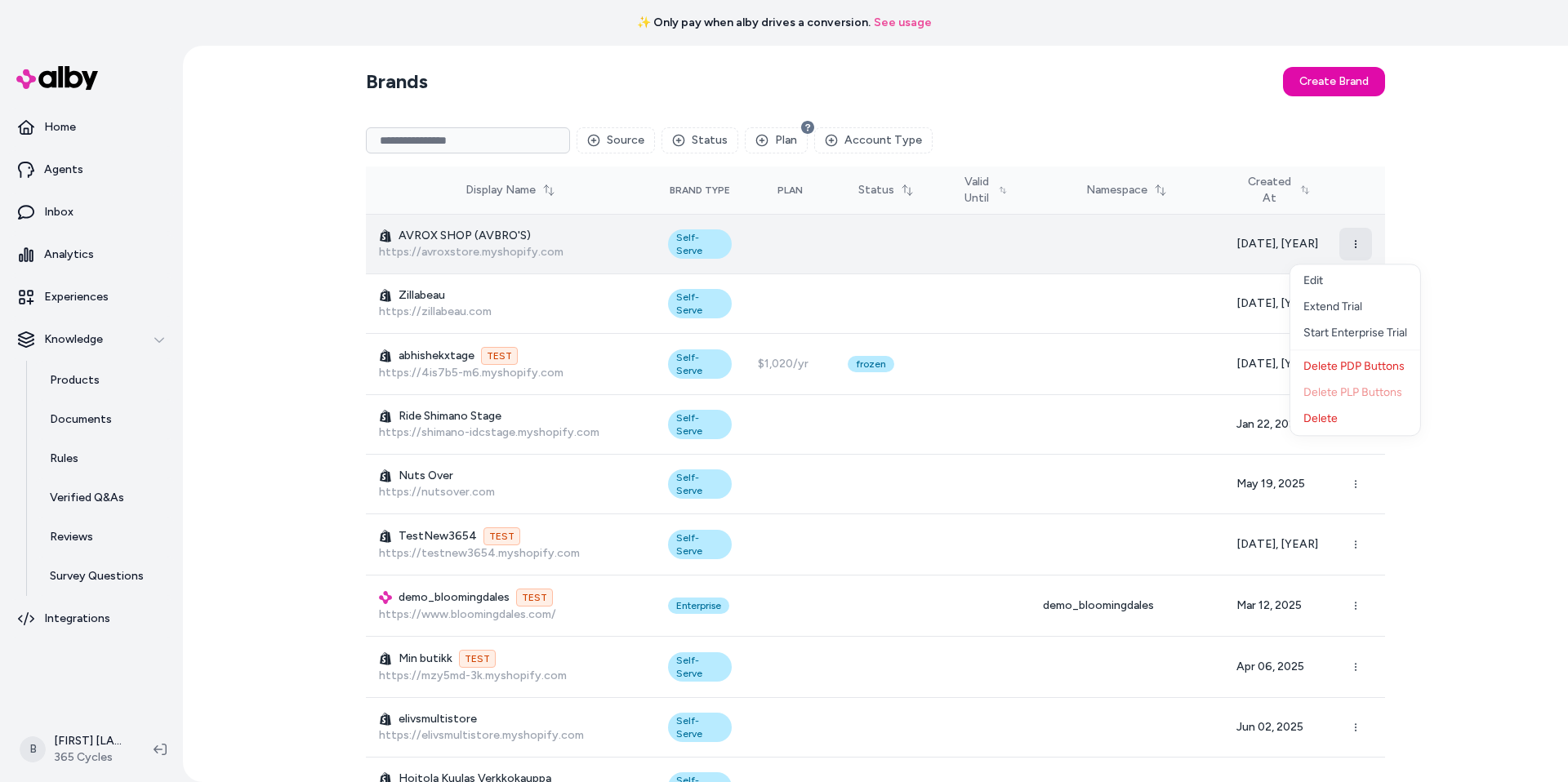 click at bounding box center (1356, 244) 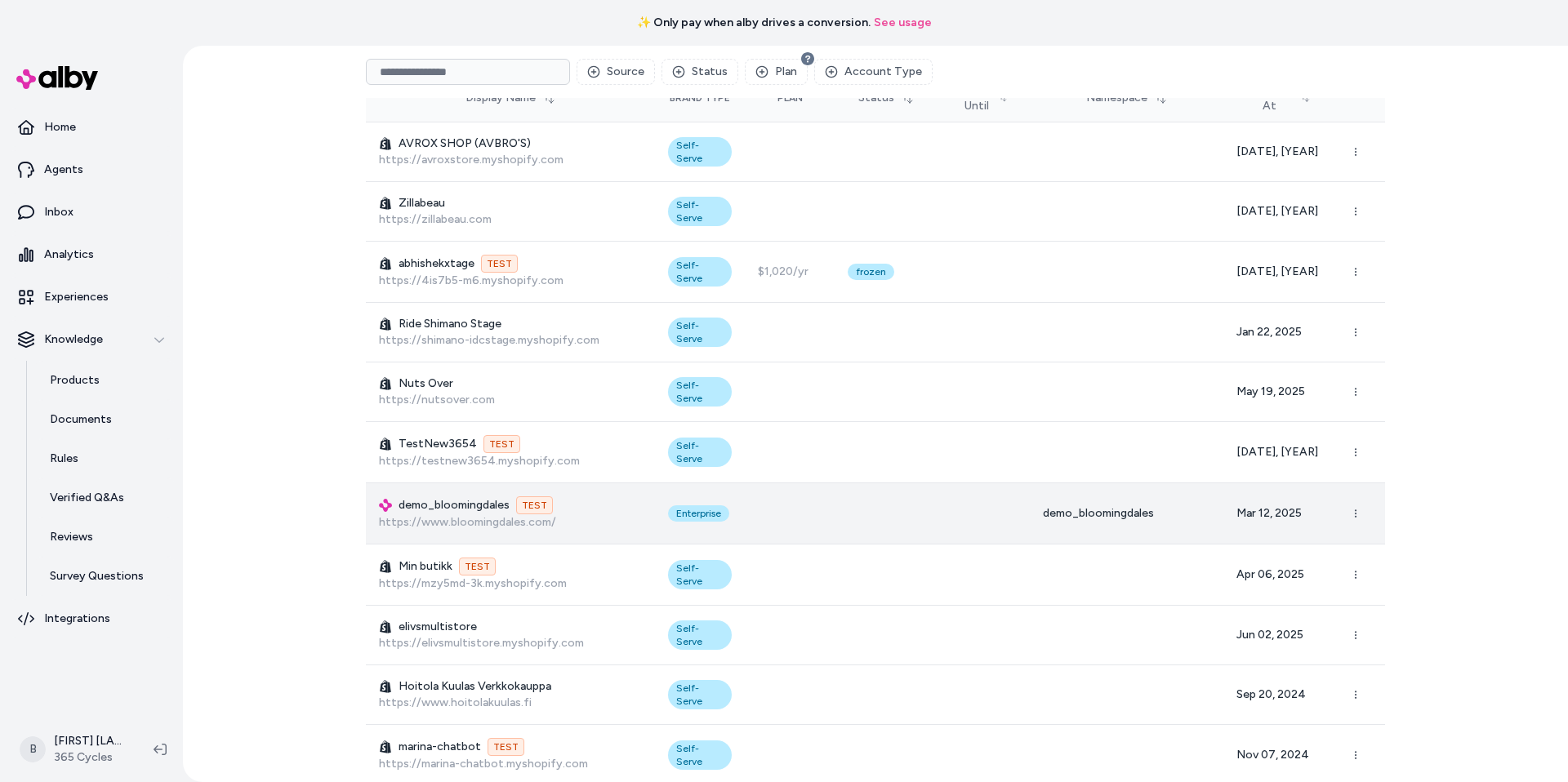scroll, scrollTop: 93, scrollLeft: 0, axis: vertical 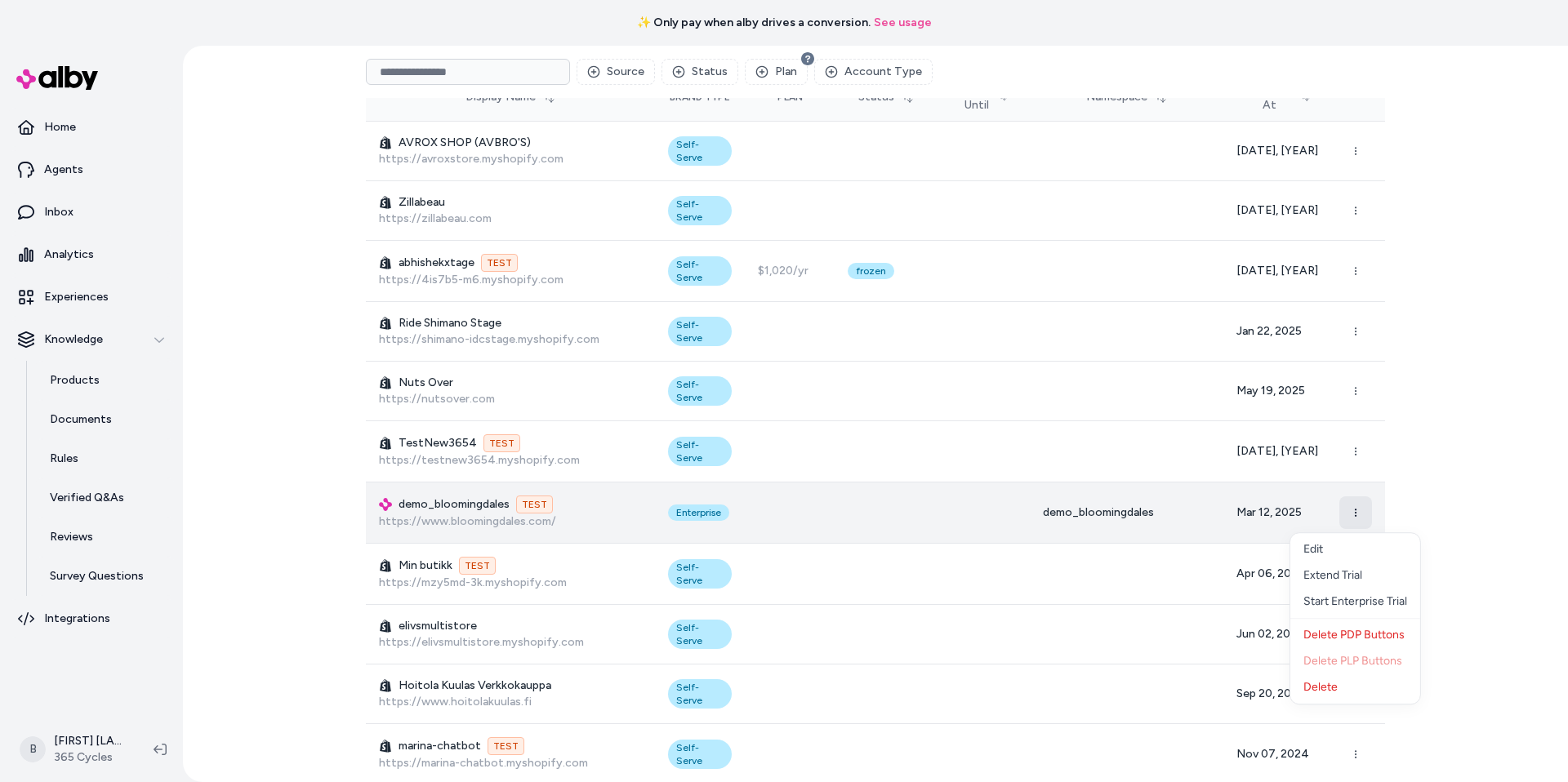 click 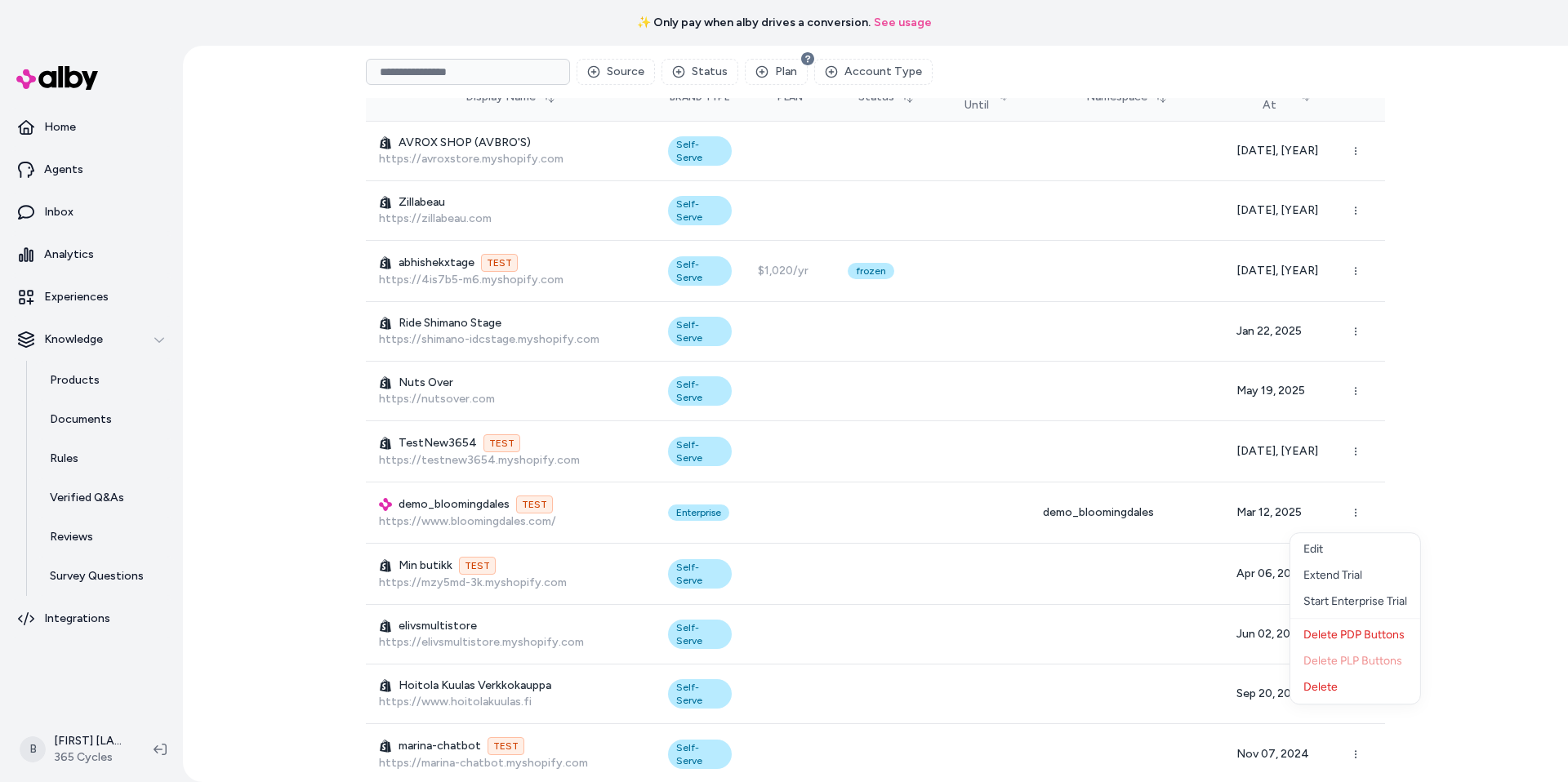 click on "Brands Create Brand Source Status Plan Account Type Display Name Brand Type Plan Status Valid Until Namespace Created At AVROX SHOP (AVBRO'S) https://avroxstore.myshopify.com Self-Serve [DATE], [YEAR] Zillabeau https://zillabeau.com Self-Serve [DATE], [YEAR] abhishekxtage TEST https://4is7b5-m6.myshopify.com Self-Serve $[PRICE]/yr frozen [DATE], [YEAR] Ride Shimano Stage https://shimano-idcstage.myshopify.com Self-Serve [DATE], [YEAR] Nuts Over https://nutsover.com Self-Serve [DATE], [YEAR] TestNew3654 TEST https://testnew3654.myshopify.com Self-Serve [DATE], [YEAR] demo_bloomingdales TEST https://www.bloomingdales.com/ Enterprise demo_bloomingdales [DATE], [YEAR] Min butikk TEST https://mzy5md-3k.myshopify.com Self-Serve [DATE], [YEAR] elivsmultistore  https://elivsmultistore.myshopify.com Self-Serve [DATE], [YEAR] Hoitola Kuulas Verkkokauppa https://www.hoitolakuulas.fi Self-Serve [DATE], [YEAR] marina-chatbot TEST https://marina-chatbot.myshopify.com Self-Serve [DATE], [YEAR] Alkosto https://www.alkosto.com/ Enterprise $[PRICE]/yr onus" at bounding box center [875, 414] 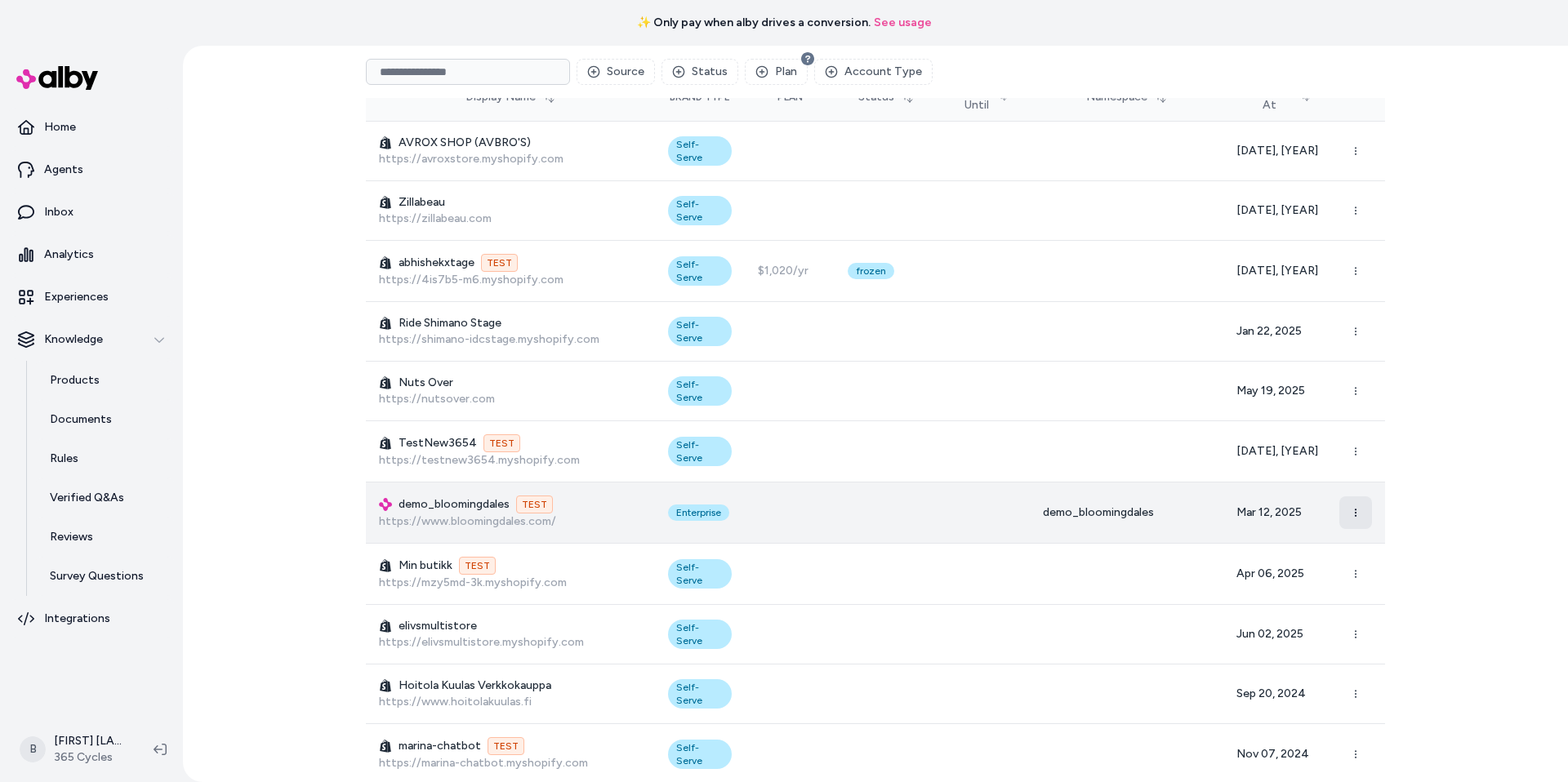 click 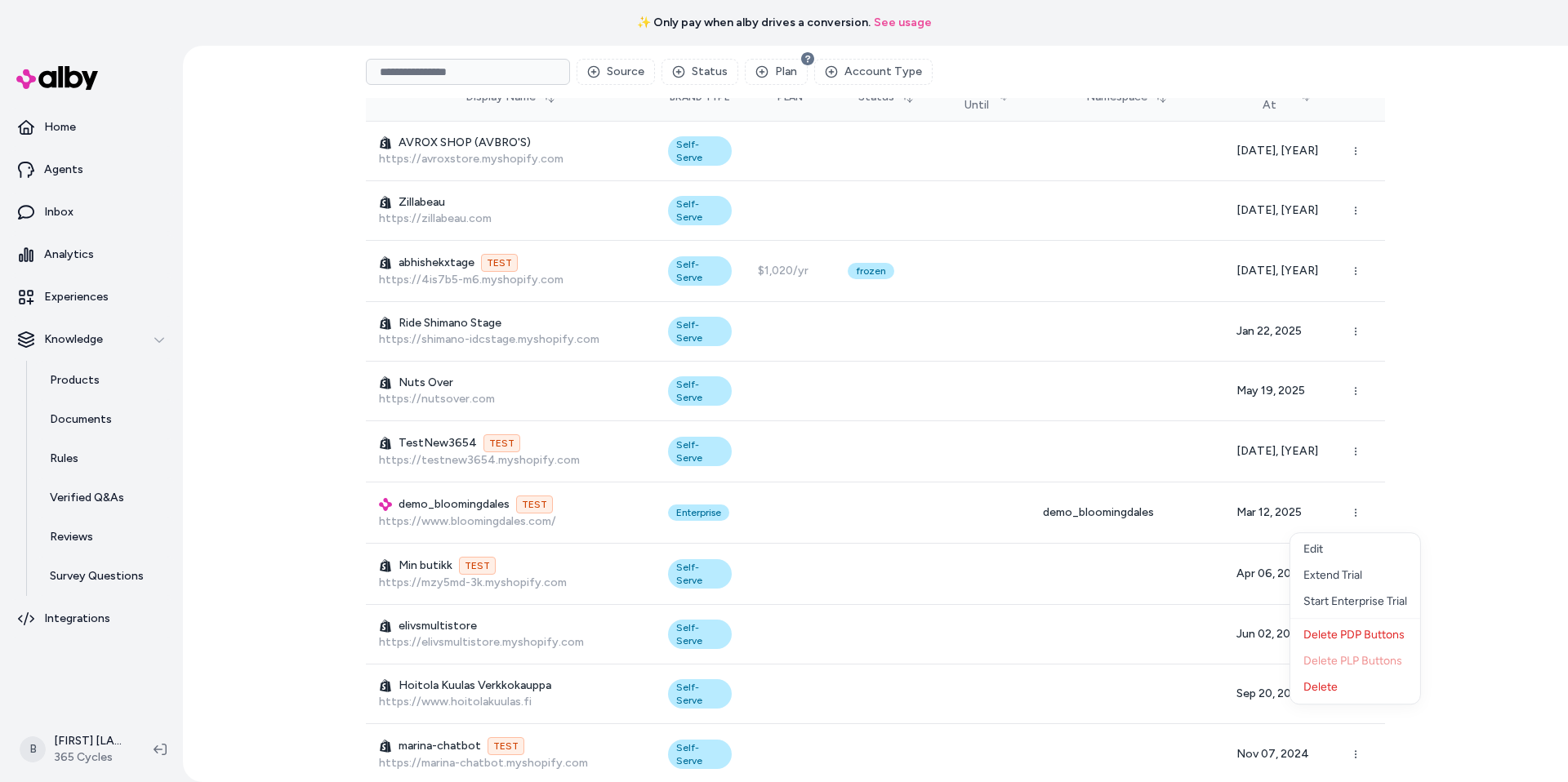 click on "Brands Create Brand Source Status Plan Account Type Display Name Brand Type Plan Status Valid Until Namespace Created At AVROX SHOP (AVBRO'S) https://avroxstore.myshopify.com Self-Serve [DATE], [YEAR] Zillabeau https://zillabeau.com Self-Serve [DATE], [YEAR] abhishekxtage TEST https://4is7b5-m6.myshopify.com Self-Serve $[PRICE]/yr frozen [DATE], [YEAR] Ride Shimano Stage https://shimano-idcstage.myshopify.com Self-Serve [DATE], [YEAR] Nuts Over https://nutsover.com Self-Serve [DATE], [YEAR] TestNew3654 TEST https://testnew3654.myshopify.com Self-Serve [DATE], [YEAR] demo_bloomingdales TEST https://www.bloomingdales.com/ Enterprise demo_bloomingdales [DATE], [YEAR] Min butikk TEST https://mzy5md-3k.myshopify.com Self-Serve [DATE], [YEAR] elivsmultistore  https://elivsmultistore.myshopify.com Self-Serve [DATE], [YEAR] Hoitola Kuulas Verkkokauppa https://www.hoitolakuulas.fi Self-Serve [DATE], [YEAR] marina-chatbot TEST https://marina-chatbot.myshopify.com Self-Serve [DATE], [YEAR] Alkosto https://www.alkosto.com/ Enterprise $[PRICE]/yr onus" at bounding box center (875, 414) 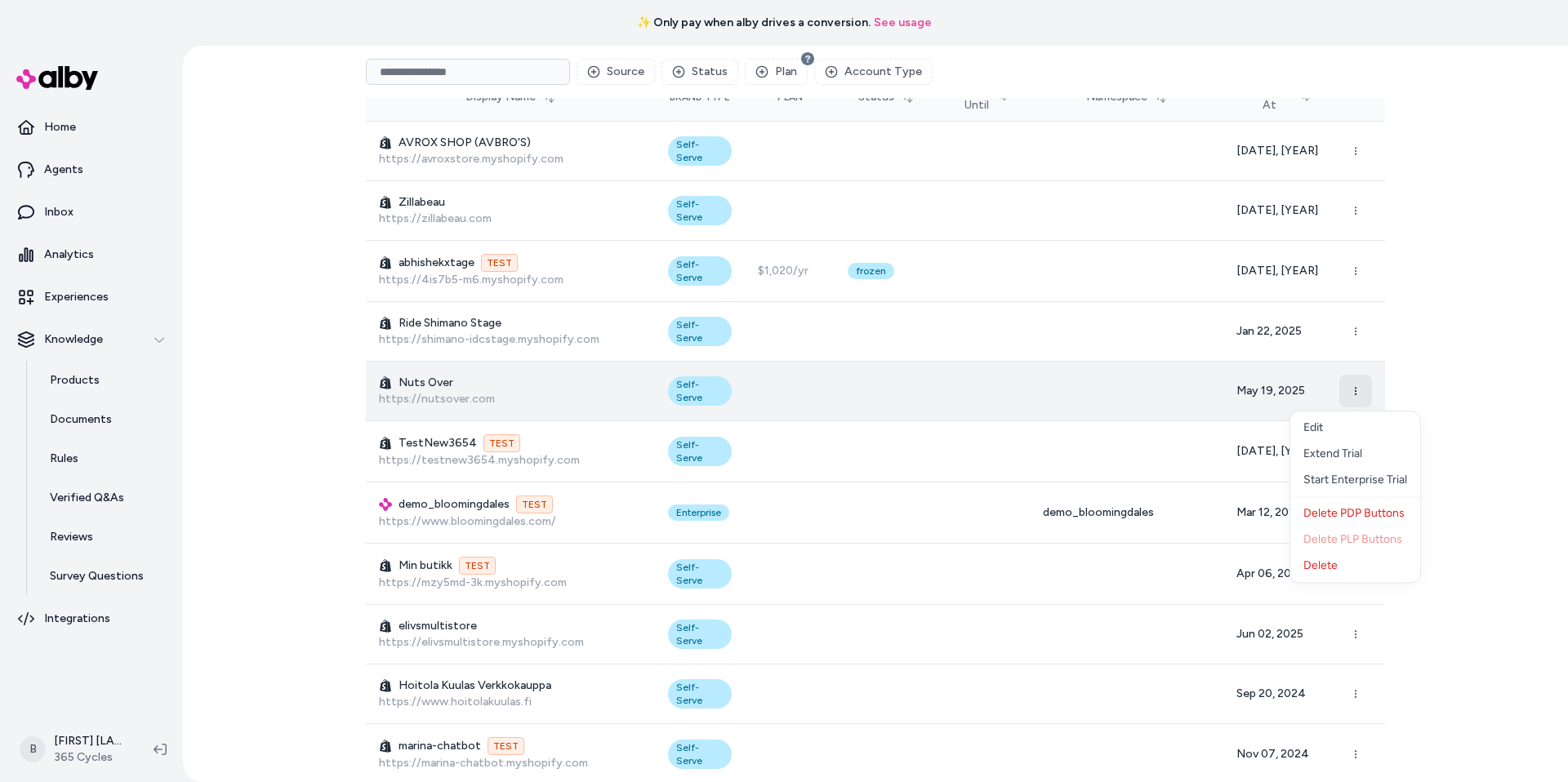 click 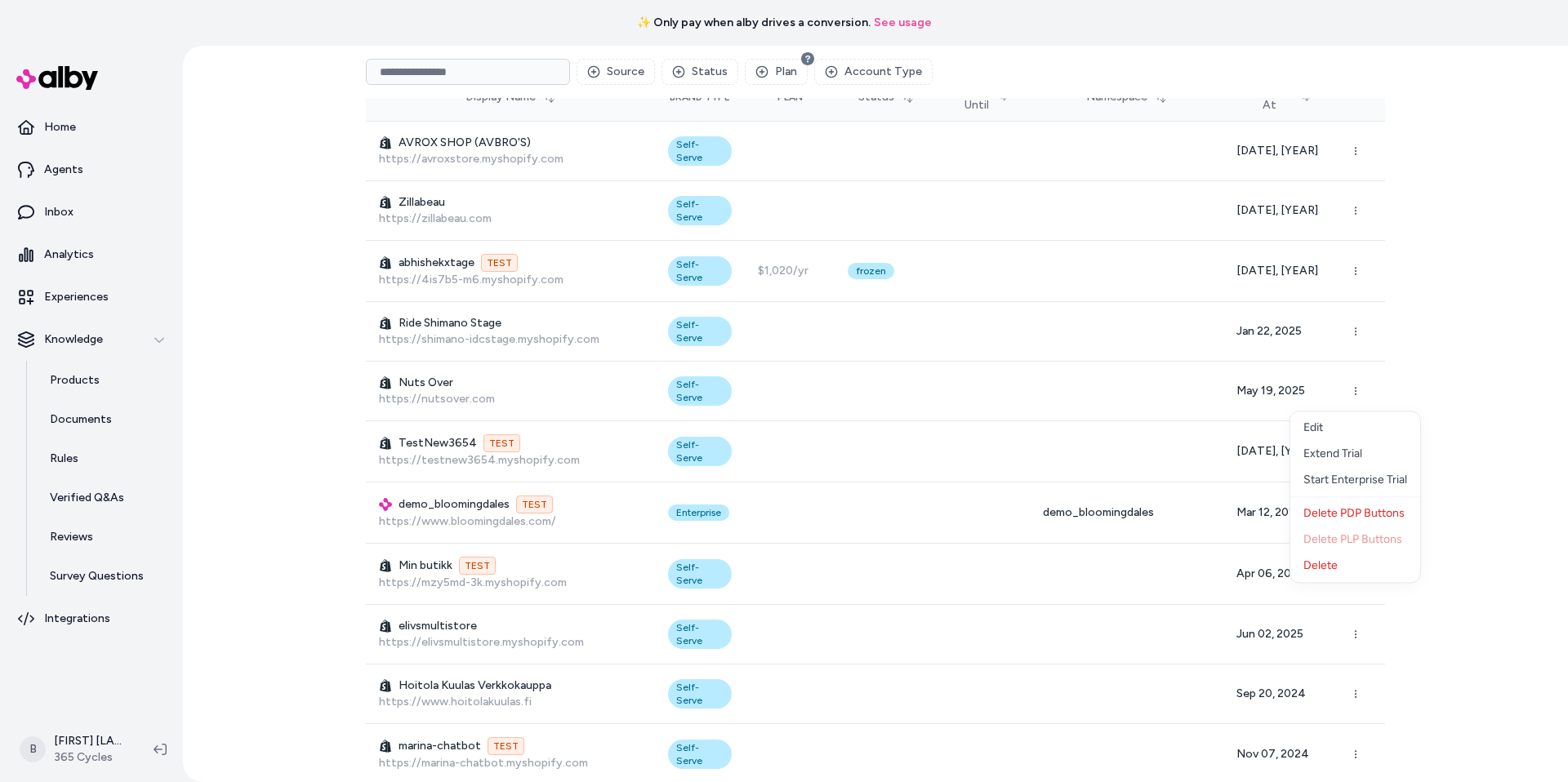 click on "Brands Create Brand Source Status Plan Account Type Display Name Brand Type Plan Status Valid Until Namespace Created At AVROX SHOP (AVBRO'S) https://avroxstore.myshopify.com Self-Serve [DATE], [YEAR] Zillabeau https://zillabeau.com Self-Serve [DATE], [YEAR] abhishekxtage TEST https://4is7b5-m6.myshopify.com Self-Serve $[PRICE]/yr frozen [DATE], [YEAR] Ride Shimano Stage https://shimano-idcstage.myshopify.com Self-Serve [DATE], [YEAR] Nuts Over https://nutsover.com Self-Serve [DATE], [YEAR] TestNew3654 TEST https://testnew3654.myshopify.com Self-Serve [DATE], [YEAR] demo_bloomingdales TEST https://www.bloomingdales.com/ Enterprise demo_bloomingdales [DATE], [YEAR] Min butikk TEST https://mzy5md-3k.myshopify.com Self-Serve [DATE], [YEAR] elivsmultistore  https://elivsmultistore.myshopify.com Self-Serve [DATE], [YEAR] Hoitola Kuulas Verkkokauppa https://www.hoitolakuulas.fi Self-Serve [DATE], [YEAR] marina-chatbot TEST https://marina-chatbot.myshopify.com Self-Serve [DATE], [YEAR] Alkosto https://www.alkosto.com/ Enterprise $[PRICE]/yr onus" at bounding box center (875, 414) 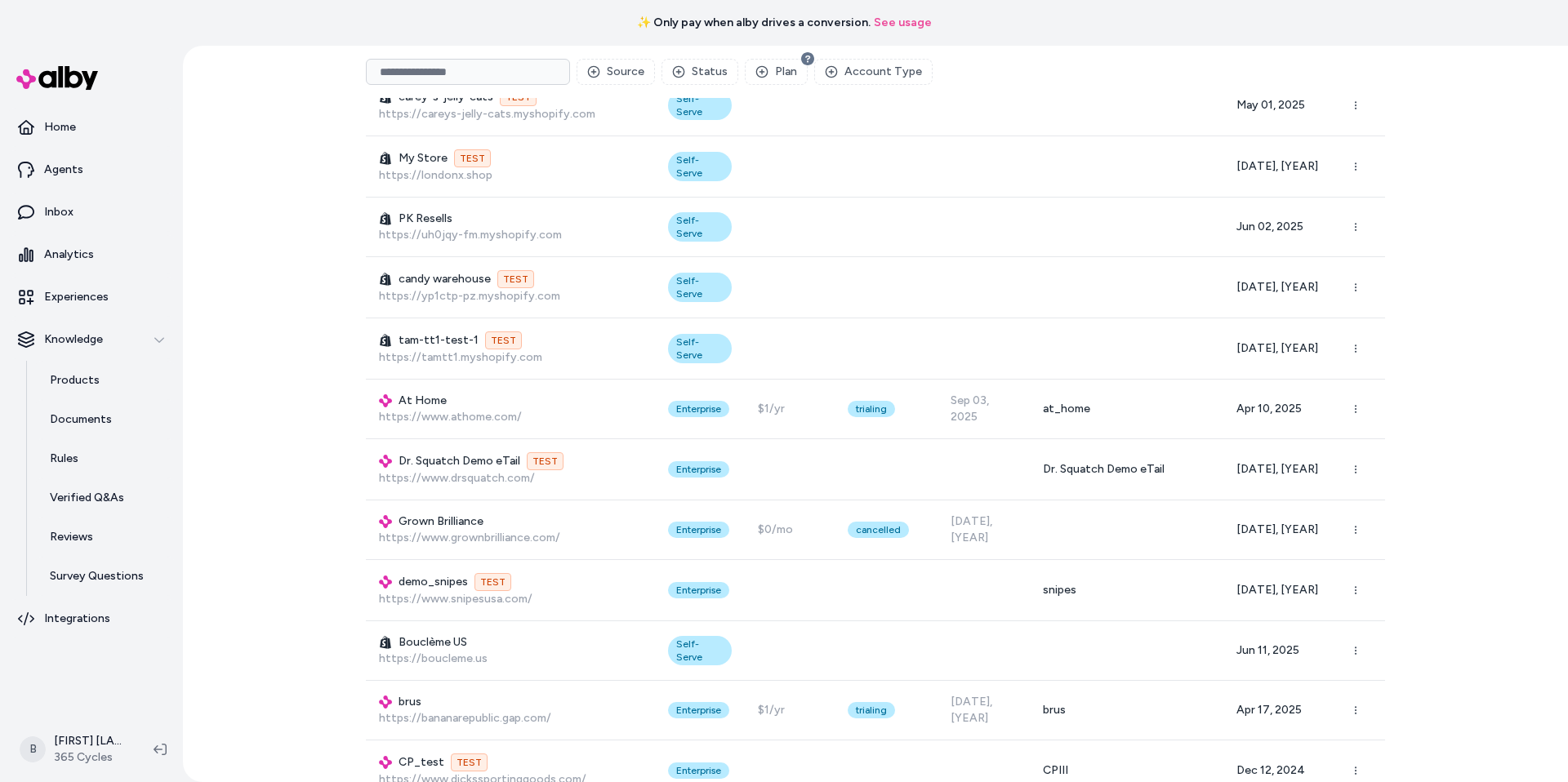 scroll, scrollTop: 3074, scrollLeft: 0, axis: vertical 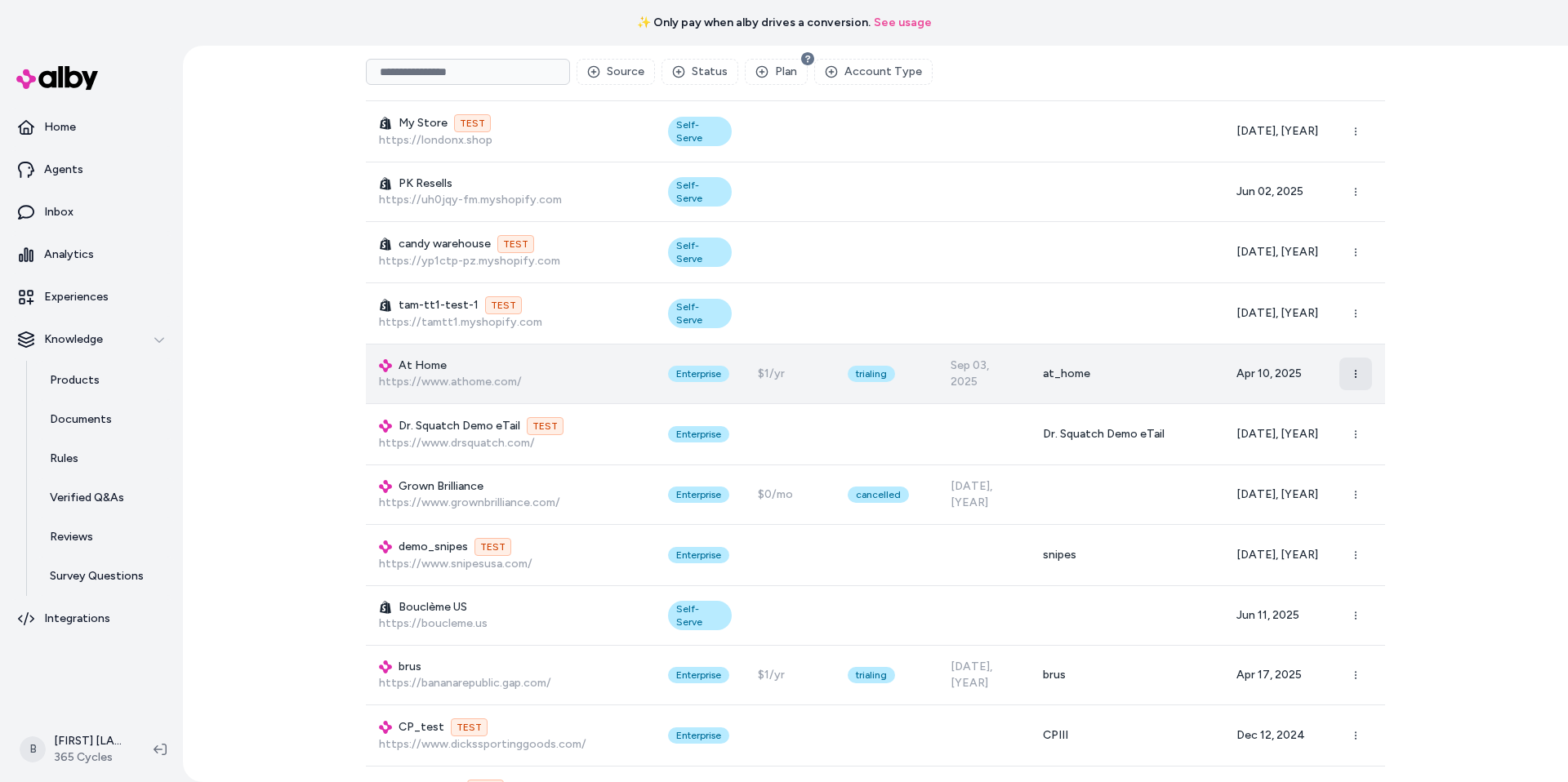 click at bounding box center [1356, 374] 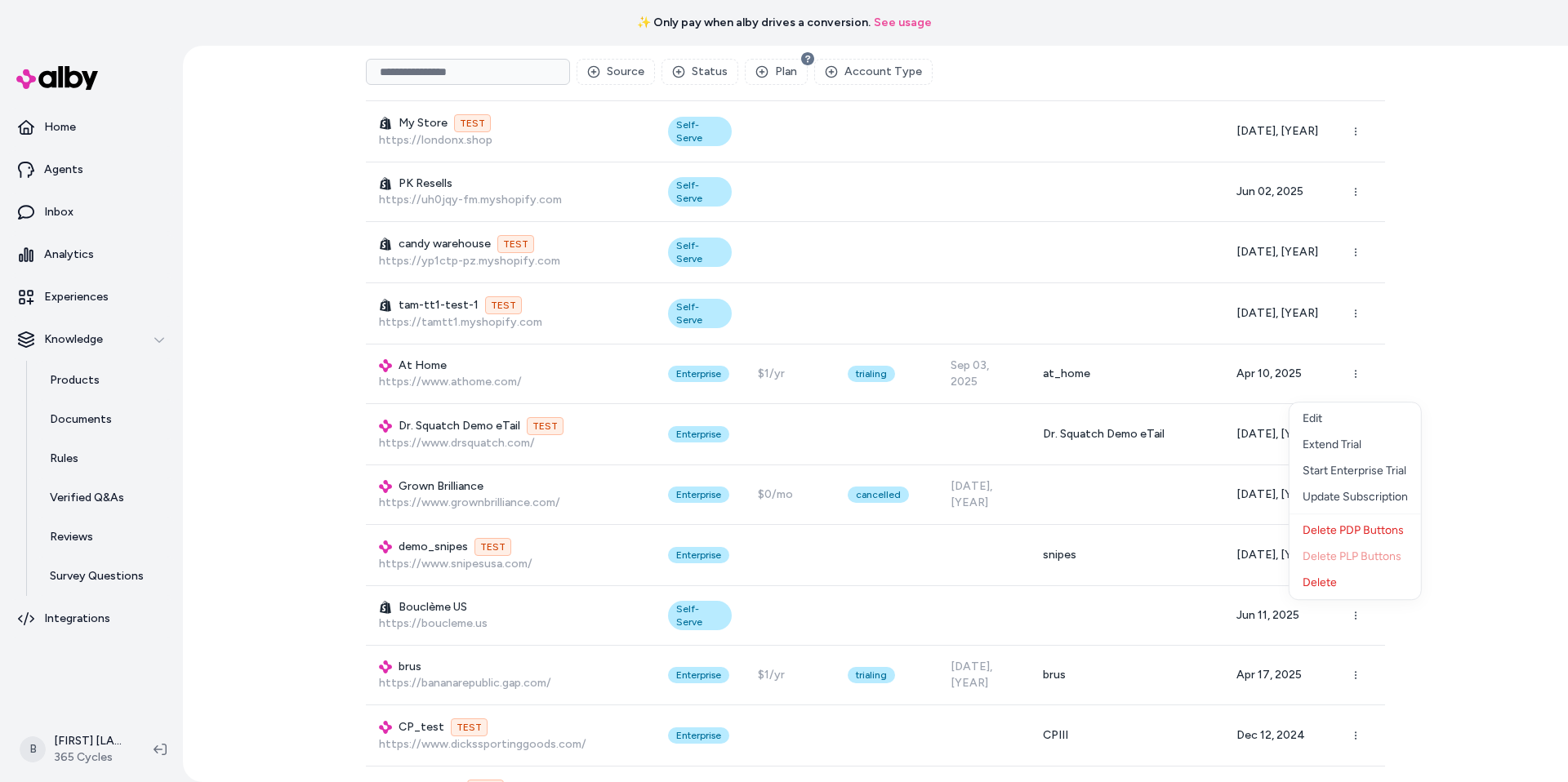 click on "Brands Create Brand Source Status Plan Account Type Display Name Brand Type Plan Status Valid Until Namespace Created At AVROX SHOP (AVBRO'S) https://avroxstore.myshopify.com Self-Serve [DATE], [YEAR] Zillabeau https://zillabeau.com Self-Serve [DATE], [YEAR] abhishekxtage TEST https://4is7b5-m6.myshopify.com Self-Serve $[PRICE]/yr frozen [DATE], [YEAR] Ride Shimano Stage https://shimano-idcstage.myshopify.com Self-Serve [DATE], [YEAR] Nuts Over https://nutsover.com Self-Serve [DATE], [YEAR] TestNew3654 TEST https://testnew3654.myshopify.com Self-Serve [DATE], [YEAR] demo_bloomingdales TEST https://www.bloomingdales.com/ Enterprise demo_bloomingdales [DATE], [YEAR] Min butikk TEST https://mzy5md-3k.myshopify.com Self-Serve [DATE], [YEAR] elivsmultistore  https://elivsmultistore.myshopify.com Self-Serve [DATE], [YEAR] Hoitola Kuulas Verkkokauppa https://www.hoitolakuulas.fi Self-Serve [DATE], [YEAR] marina-chatbot TEST https://marina-chatbot.myshopify.com Self-Serve [DATE], [YEAR] Alkosto https://www.alkosto.com/ Enterprise $[PRICE]/yr onus" at bounding box center (875, 414) 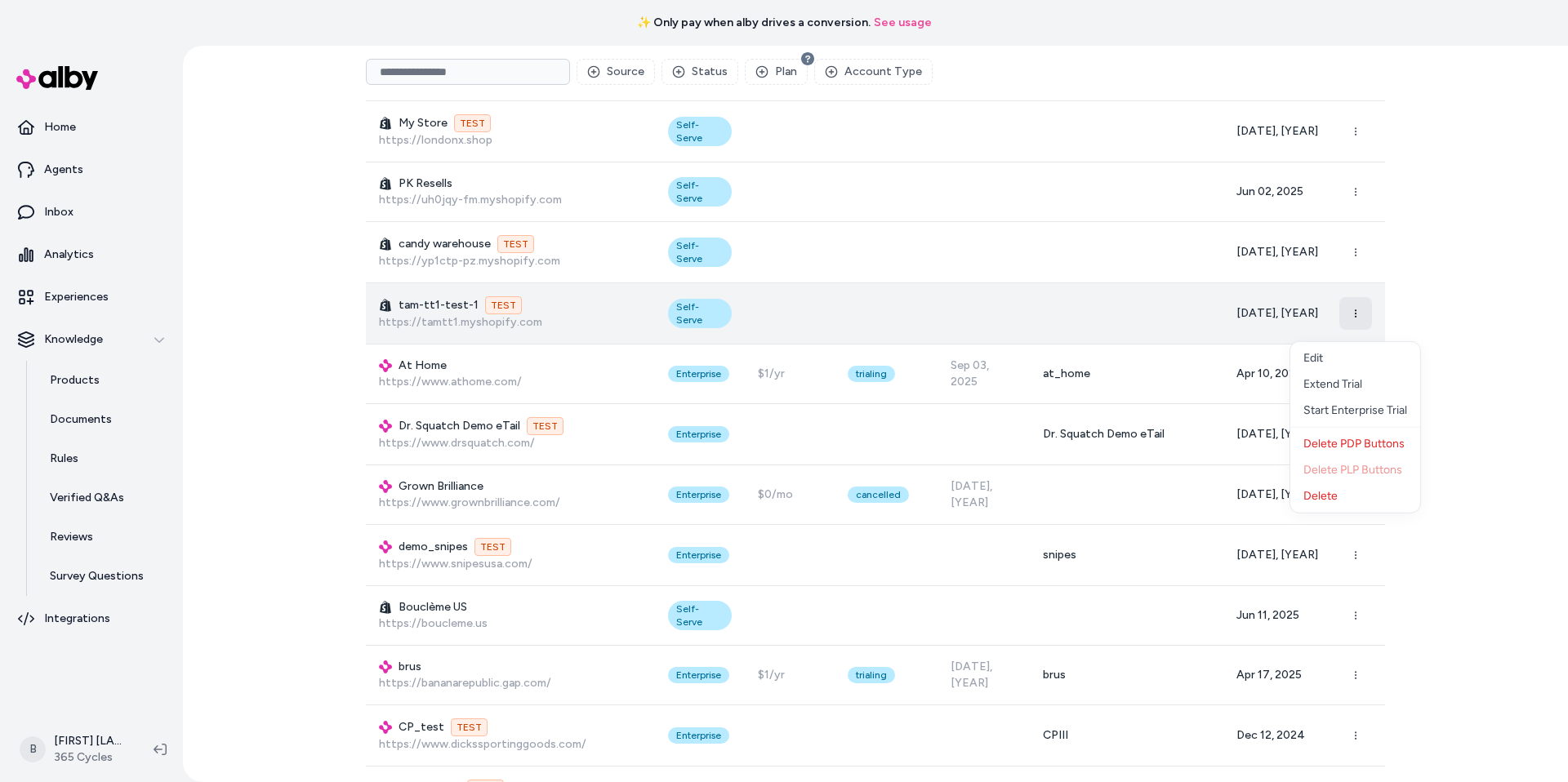 click 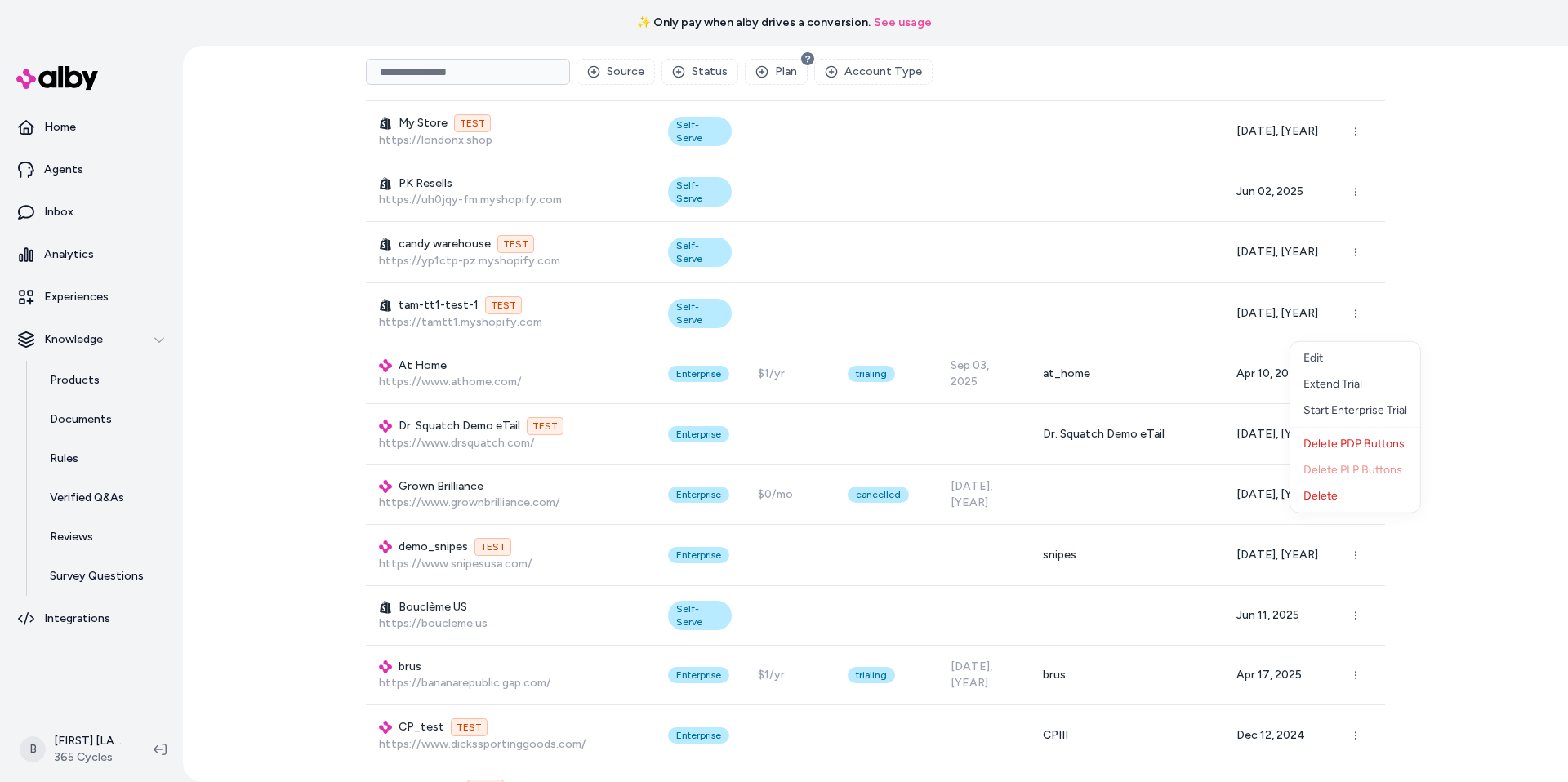 click on "Brands Create Brand Source Status Plan Account Type Display Name Brand Type Plan Status Valid Until Namespace Created At AVROX SHOP (AVBRO'S) https://avroxstore.myshopify.com Self-Serve [DATE], [YEAR] Zillabeau https://zillabeau.com Self-Serve [DATE], [YEAR] abhishekxtage TEST https://4is7b5-m6.myshopify.com Self-Serve $[PRICE]/yr frozen [DATE], [YEAR] Ride Shimano Stage https://shimano-idcstage.myshopify.com Self-Serve [DATE], [YEAR] Nuts Over https://nutsover.com Self-Serve [DATE], [YEAR] TestNew3654 TEST https://testnew3654.myshopify.com Self-Serve [DATE], [YEAR] demo_bloomingdales TEST https://www.bloomingdales.com/ Enterprise demo_bloomingdales [DATE], [YEAR] Min butikk TEST https://mzy5md-3k.myshopify.com Self-Serve [DATE], [YEAR] elivsmultistore  https://elivsmultistore.myshopify.com Self-Serve [DATE], [YEAR] Hoitola Kuulas Verkkokauppa https://www.hoitolakuulas.fi Self-Serve [DATE], [YEAR] marina-chatbot TEST https://marina-chatbot.myshopify.com Self-Serve [DATE], [YEAR] Alkosto https://www.alkosto.com/ Enterprise $[PRICE]/yr onus" at bounding box center [875, 414] 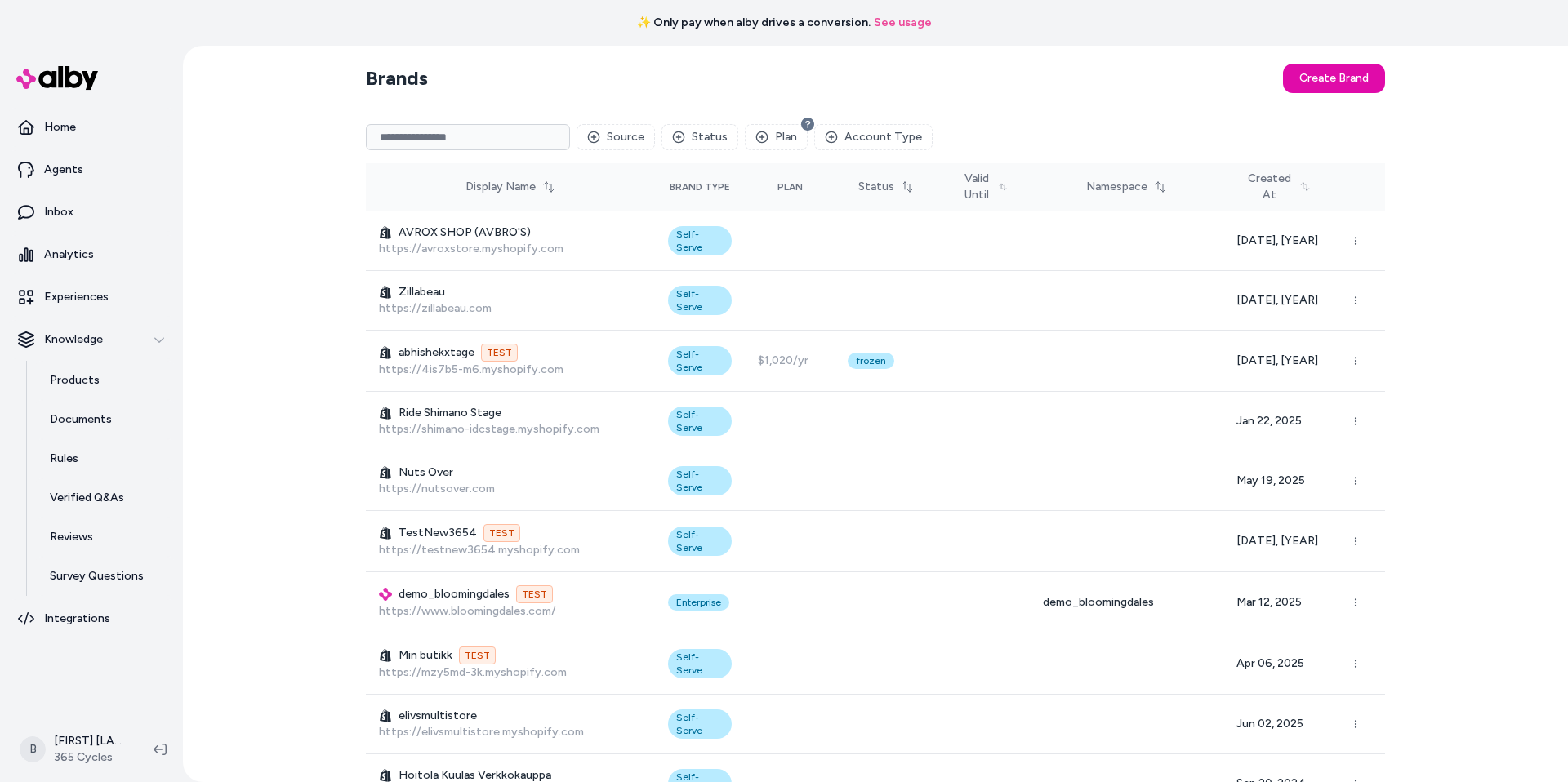 scroll, scrollTop: 0, scrollLeft: 0, axis: both 